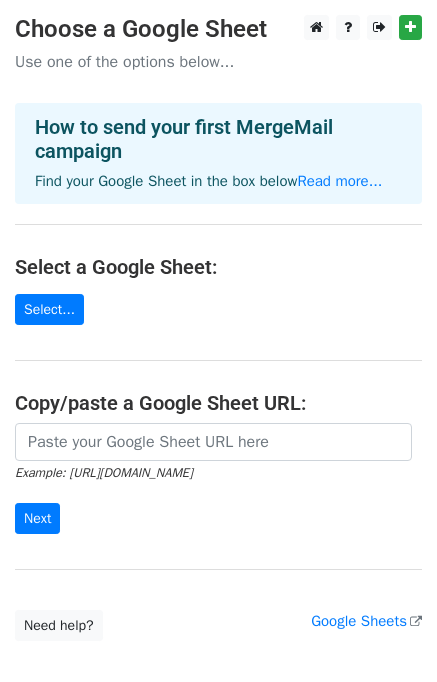 scroll, scrollTop: 0, scrollLeft: 0, axis: both 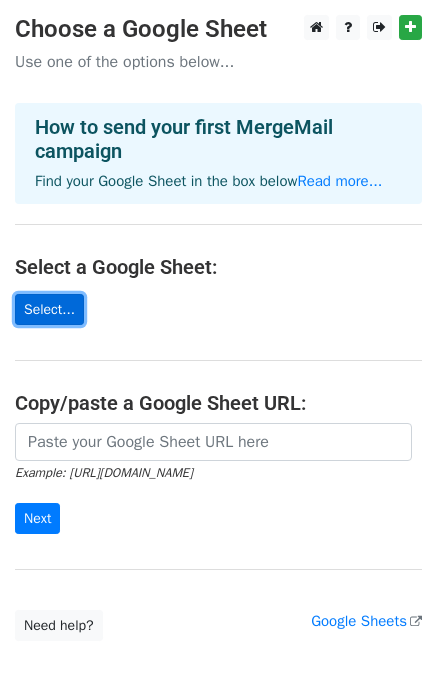 click on "Select..." at bounding box center (49, 309) 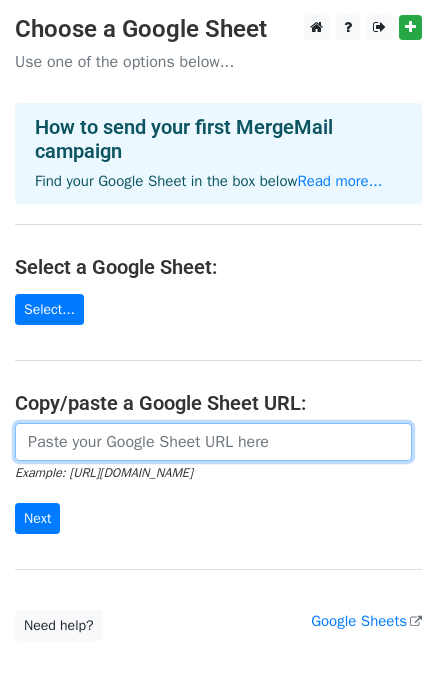 click at bounding box center [213, 442] 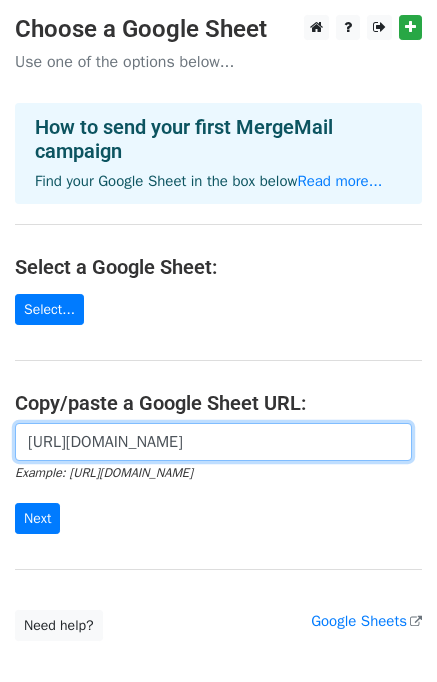 scroll, scrollTop: 0, scrollLeft: 581, axis: horizontal 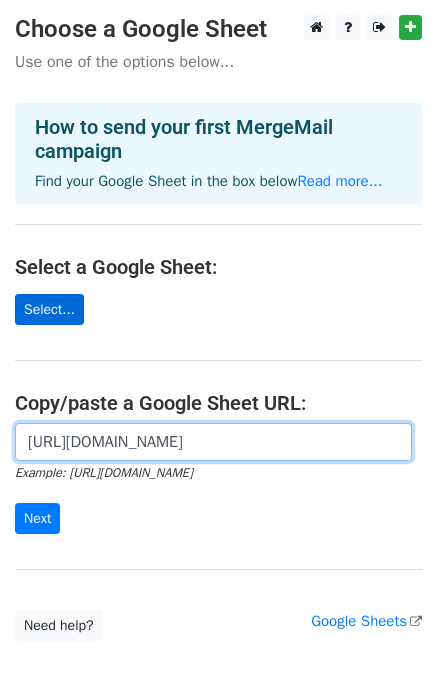 type on "https://docs.google.com/spreadsheets/d/1w00Tl7GMI0SpQ4jJ2dddKzwCiF_othbQ767dI71qa7I/edit?gid=1127399349#gid=1127399349" 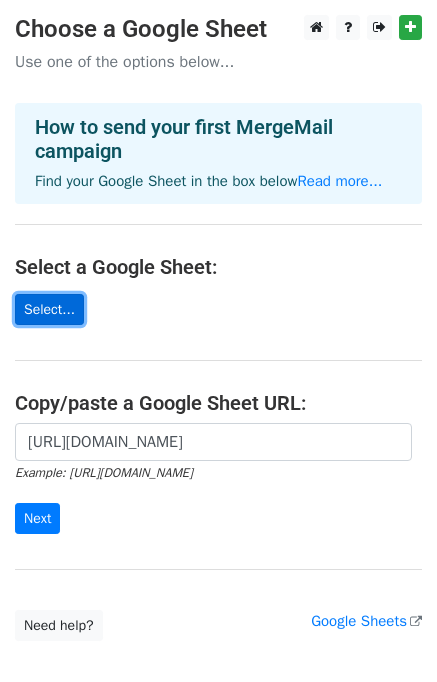 scroll, scrollTop: 0, scrollLeft: 0, axis: both 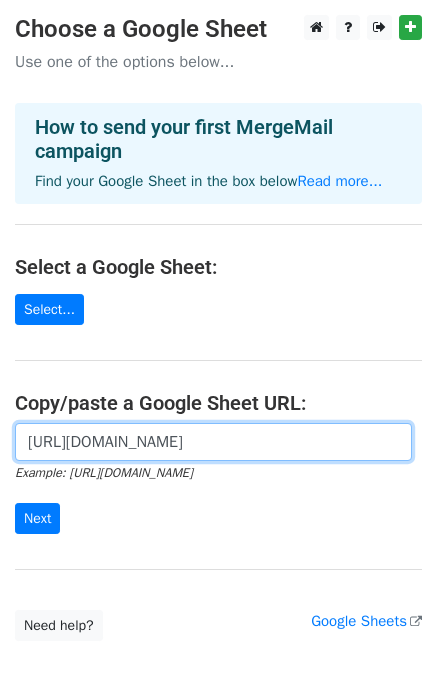click on "https://docs.google.com/spreadsheets/d/1w00Tl7GMI0SpQ4jJ2dddKzwCiF_othbQ767dI71qa7I/edit?gid=1127399349#gid=1127399349" at bounding box center [213, 442] 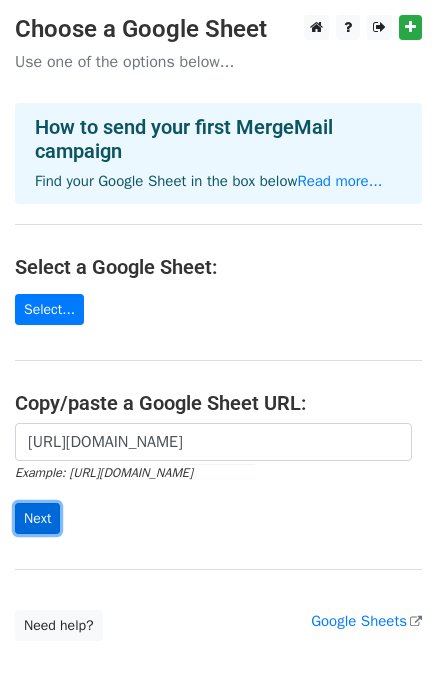 click on "Next" at bounding box center [37, 518] 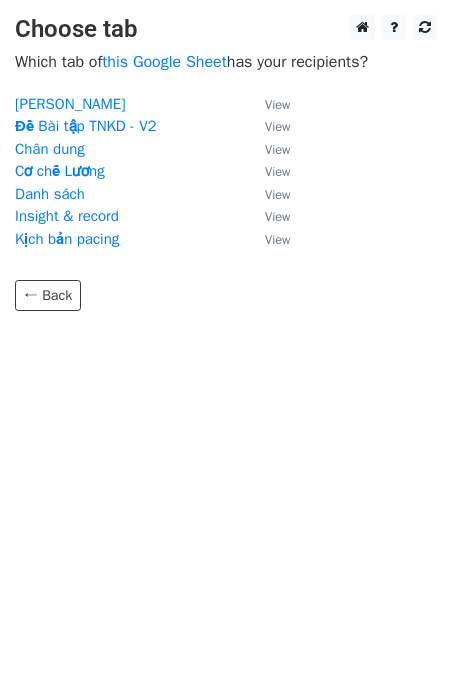 scroll, scrollTop: 0, scrollLeft: 0, axis: both 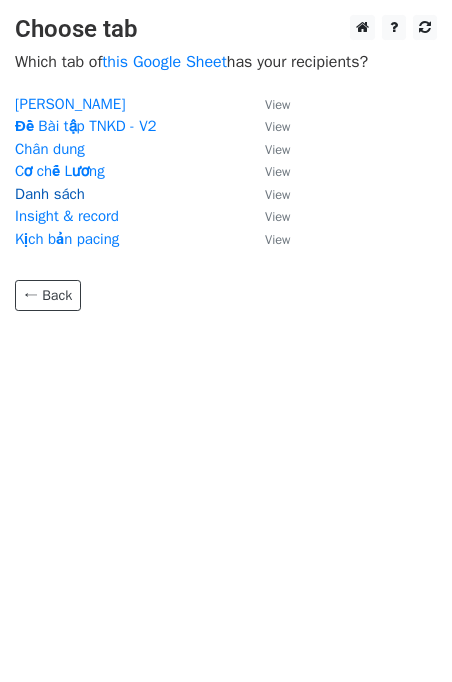 click on "Danh sách" at bounding box center [50, 194] 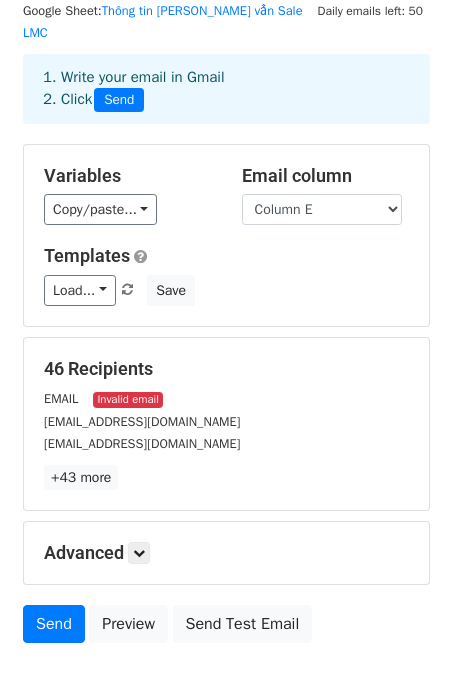 scroll, scrollTop: 133, scrollLeft: 0, axis: vertical 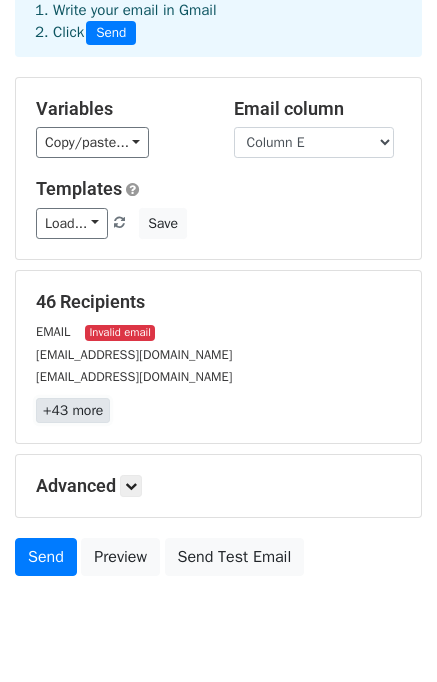 click on "+43 more" at bounding box center (73, 410) 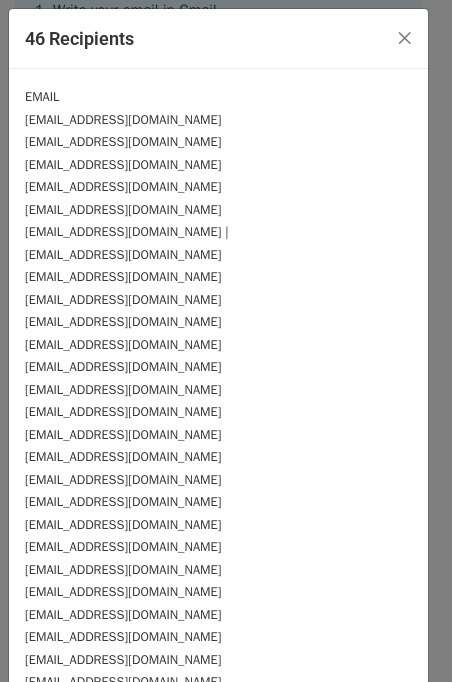 click on "lemy0352300@gmail.com" at bounding box center (218, 209) 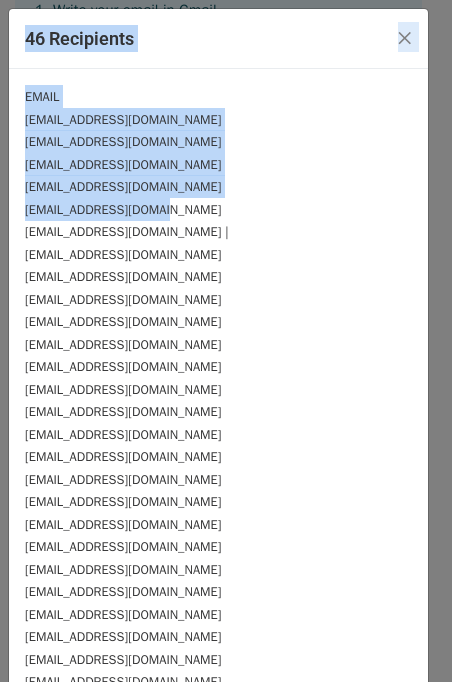 drag, startPoint x: 168, startPoint y: 210, endPoint x: -28, endPoint y: 90, distance: 229.81732 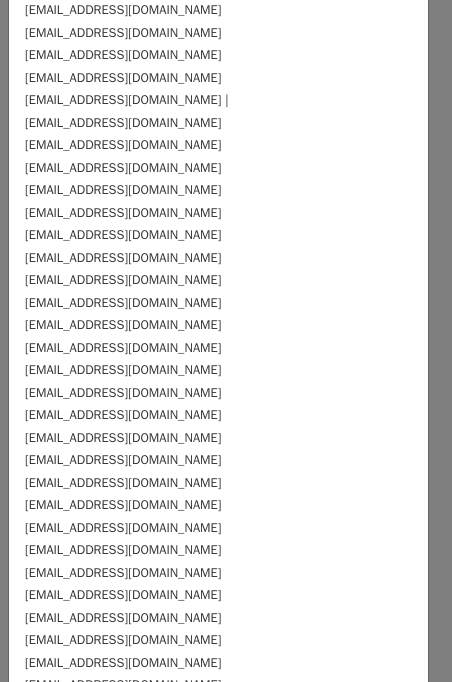 scroll, scrollTop: 0, scrollLeft: 0, axis: both 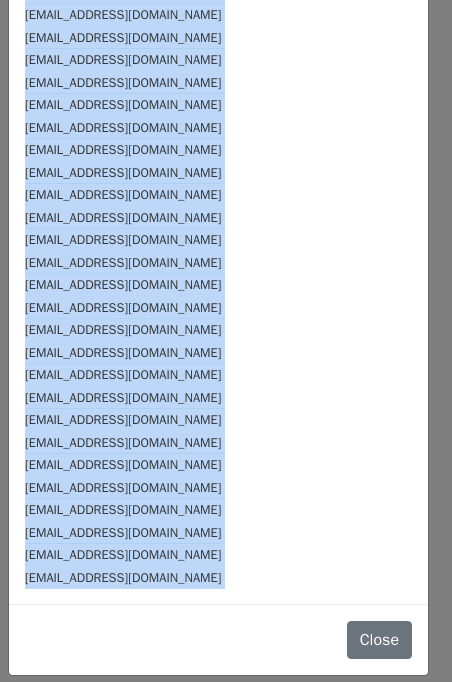 drag, startPoint x: 26, startPoint y: 98, endPoint x: 290, endPoint y: 719, distance: 674.7866 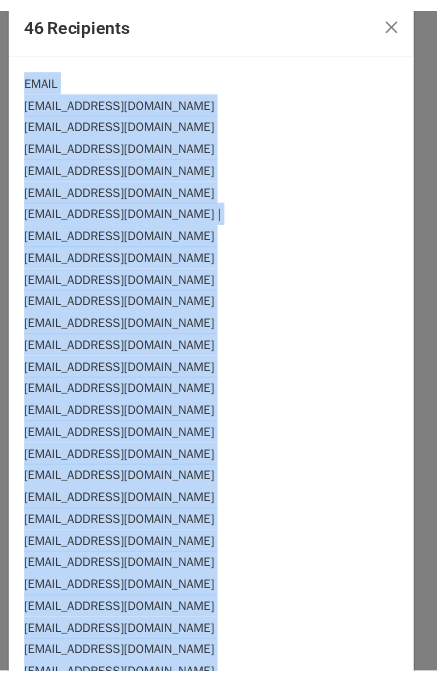 scroll, scrollTop: 0, scrollLeft: 0, axis: both 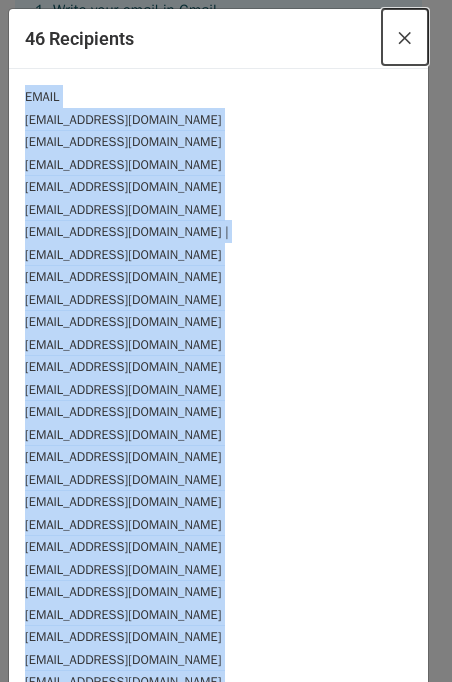 click on "×" at bounding box center [405, 37] 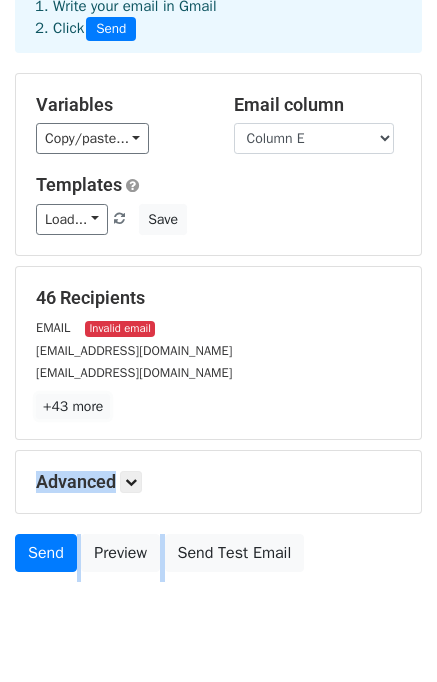 scroll, scrollTop: 172, scrollLeft: 0, axis: vertical 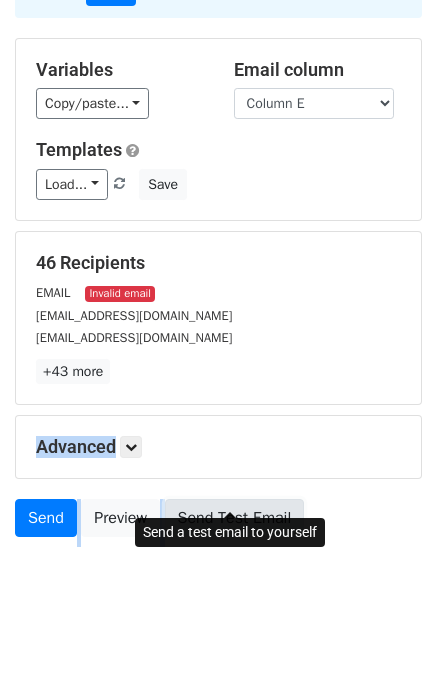 click on "Send Test Email" at bounding box center (235, 518) 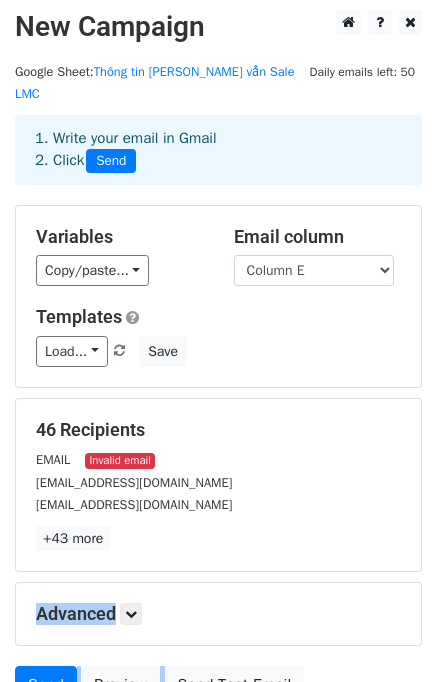 scroll, scrollTop: 0, scrollLeft: 0, axis: both 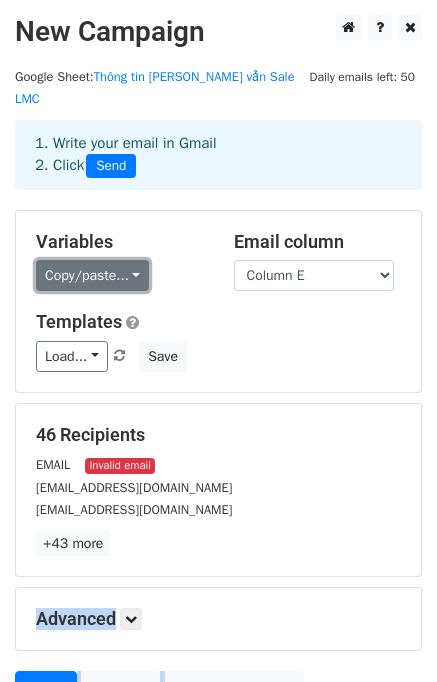 click on "Copy/paste..." at bounding box center (92, 275) 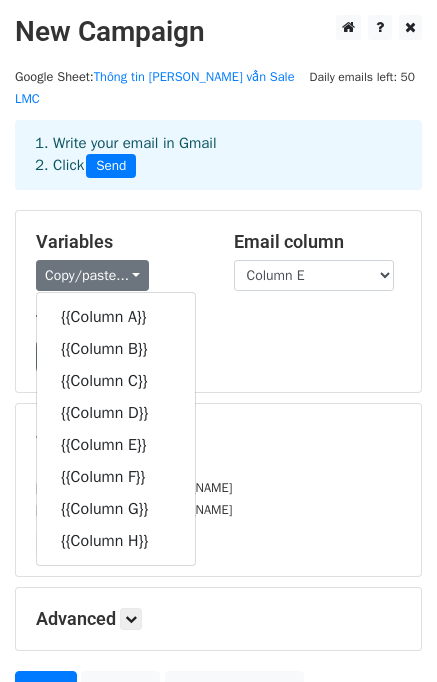 click on "Templates" at bounding box center [218, 322] 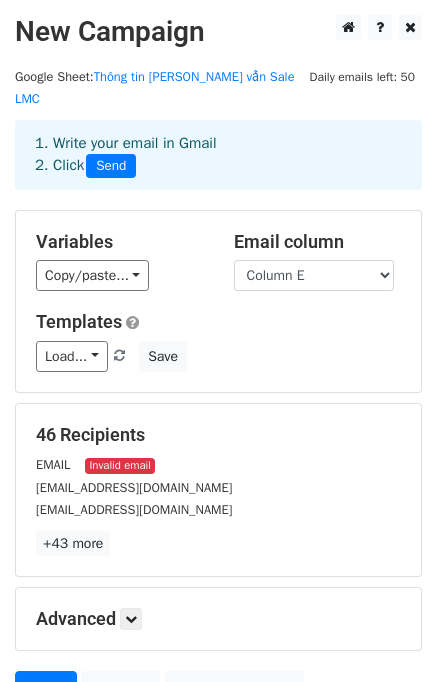 drag, startPoint x: 32, startPoint y: 209, endPoint x: 156, endPoint y: 213, distance: 124.0645 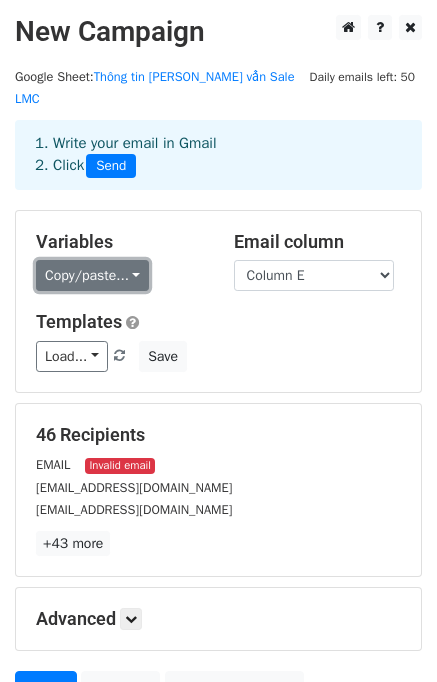 click on "Copy/paste..." at bounding box center [92, 275] 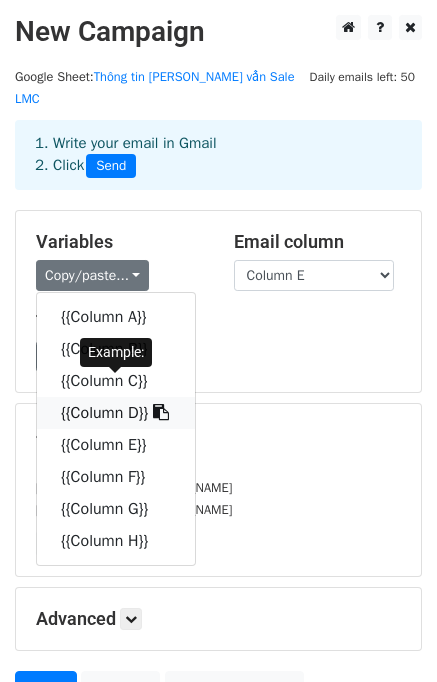 click on "{{Column D}}" at bounding box center [116, 413] 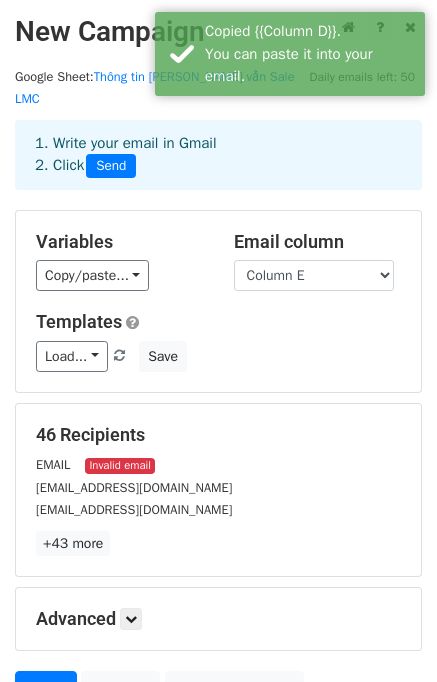 click on "Load...
No templates saved
Save" at bounding box center (218, 356) 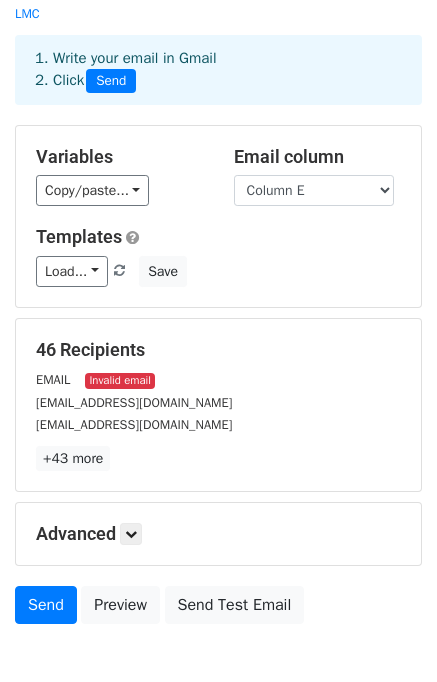 scroll, scrollTop: 0, scrollLeft: 0, axis: both 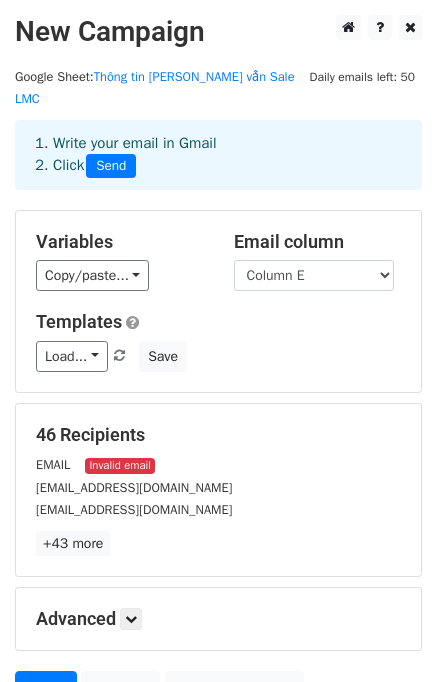 click on "Load...
No templates saved
Save" at bounding box center [218, 356] 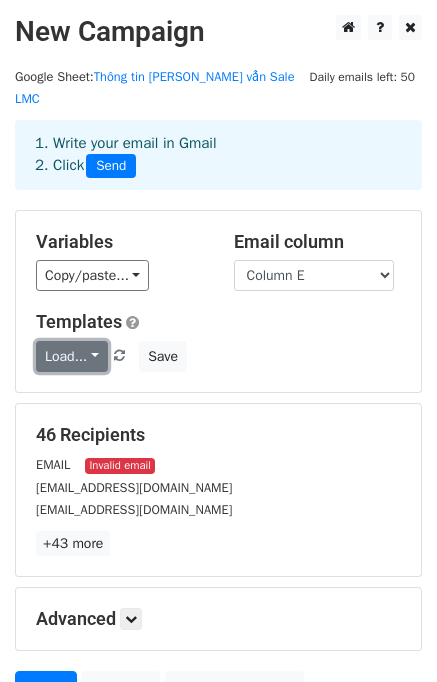 click on "Load..." at bounding box center [72, 356] 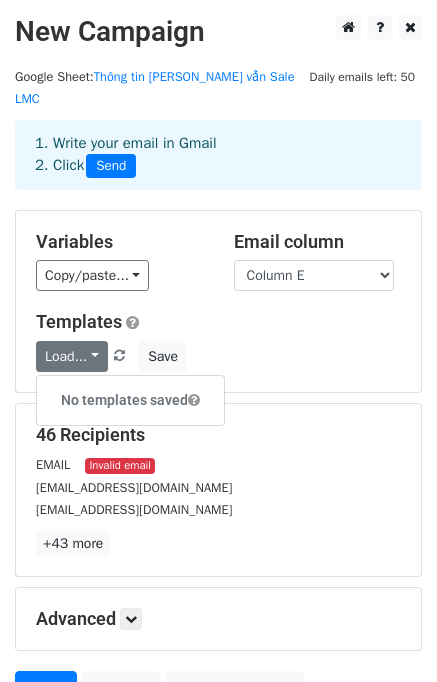 click on "Load...
No templates saved
Save" at bounding box center [218, 356] 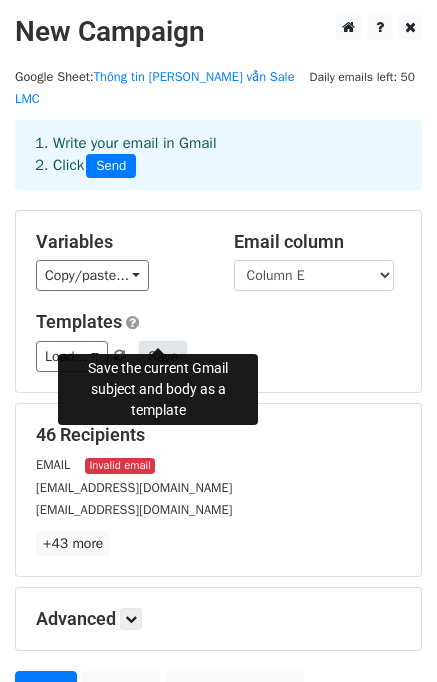 click on "Save" at bounding box center (163, 356) 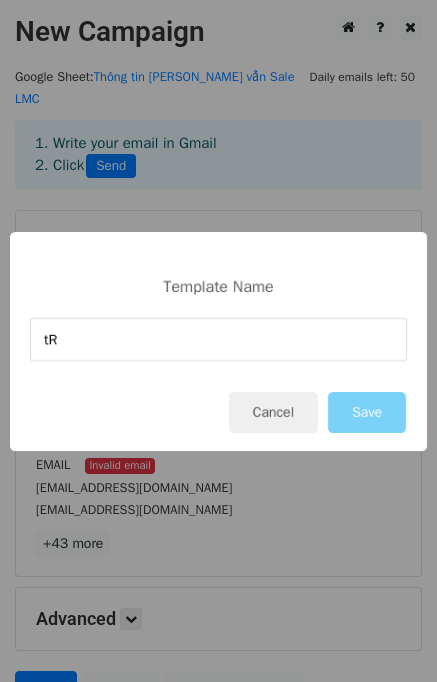 type on "t" 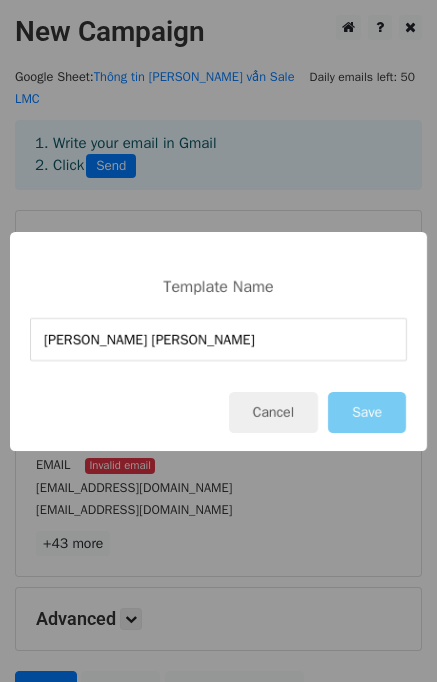 type on "Trưởng nhóm kinh doanh" 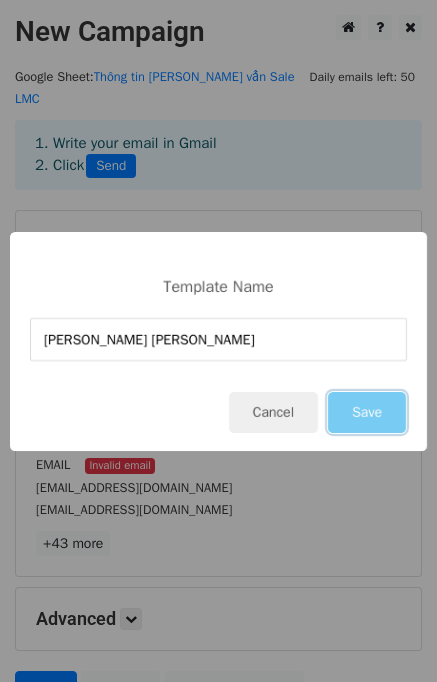 click on "Save" at bounding box center (367, 412) 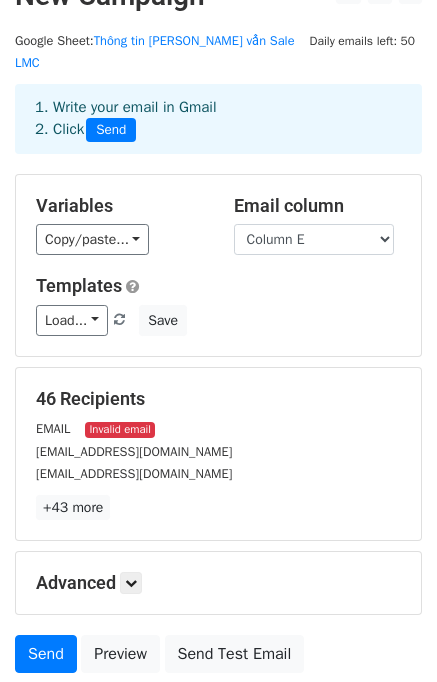 scroll, scrollTop: 0, scrollLeft: 0, axis: both 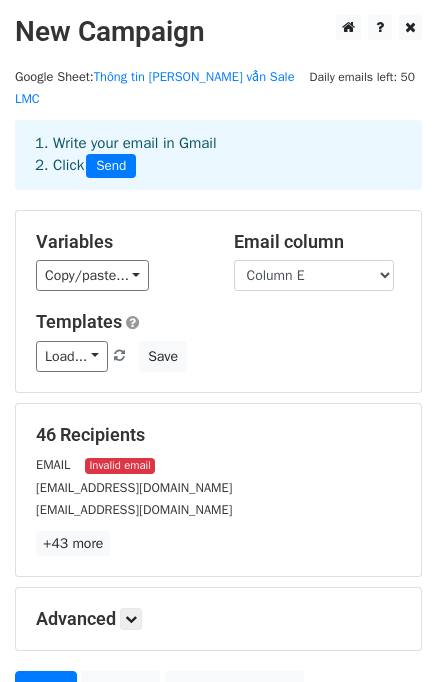 click on "Load...
Trưởng nhóm kinh doanh
Save" at bounding box center (218, 356) 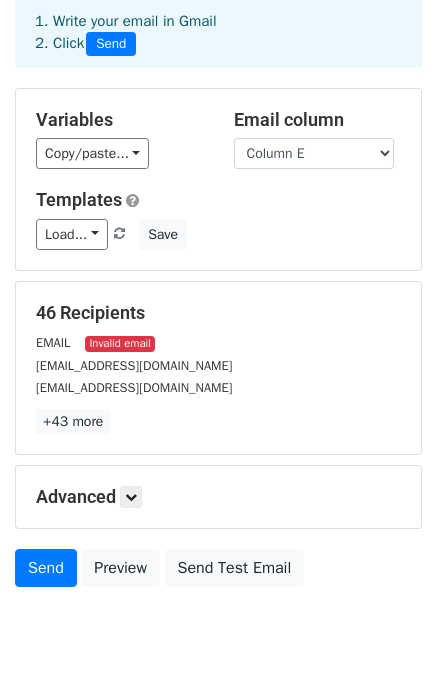 scroll, scrollTop: 133, scrollLeft: 0, axis: vertical 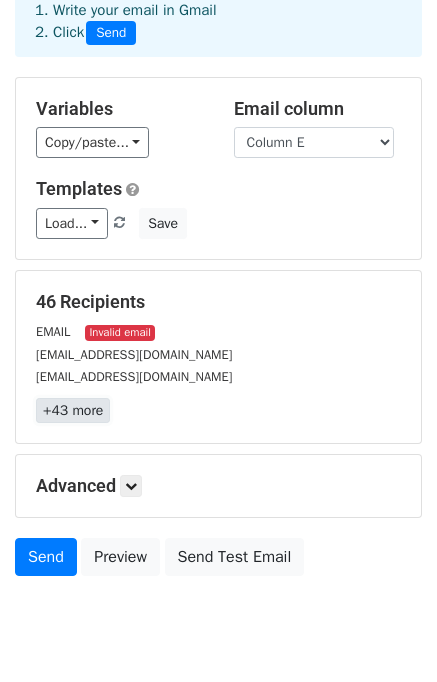 click on "+43 more" at bounding box center [73, 410] 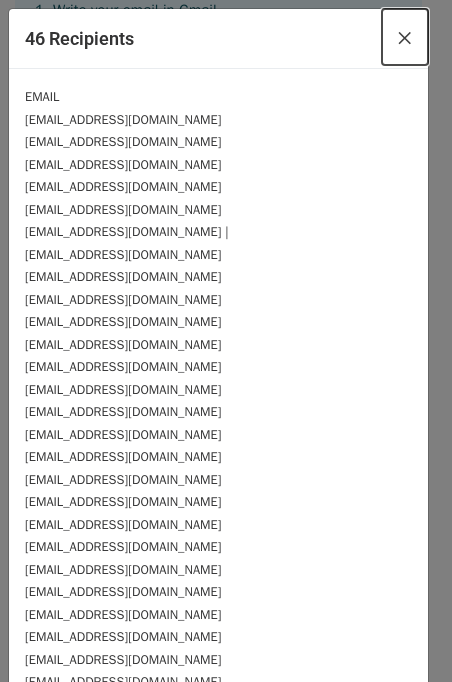 click on "×" at bounding box center [405, 37] 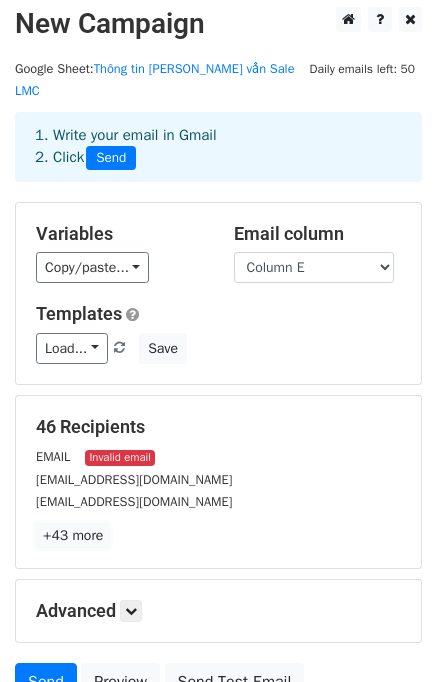 scroll, scrollTop: 0, scrollLeft: 0, axis: both 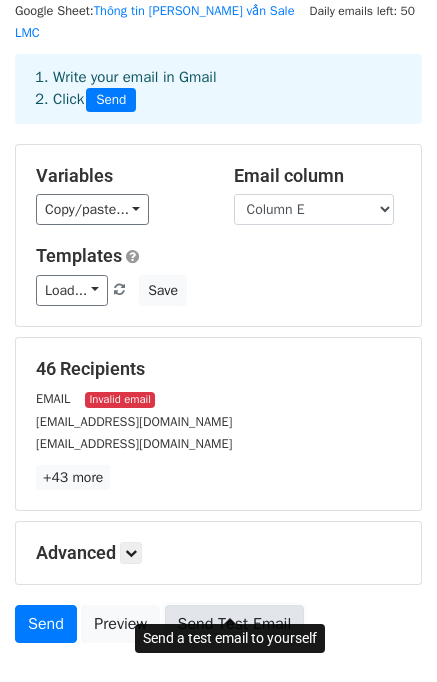 click on "Send Test Email" at bounding box center (235, 624) 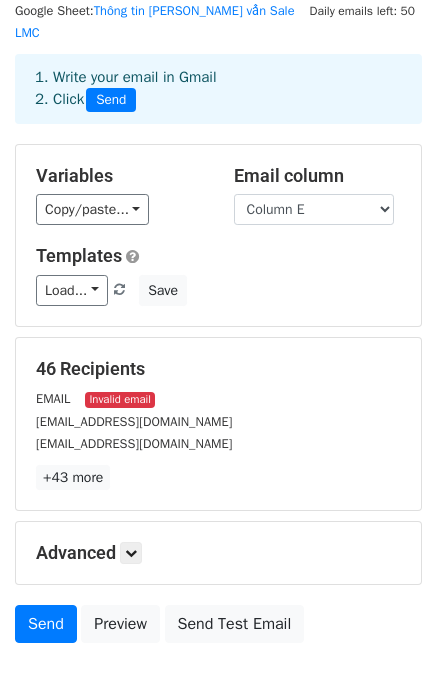 click on "Load...
Trưởng nhóm kinh doanh
Save" at bounding box center (218, 290) 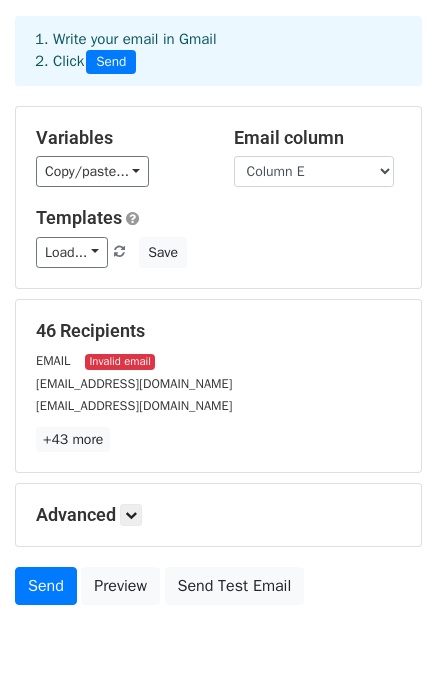 scroll, scrollTop: 0, scrollLeft: 0, axis: both 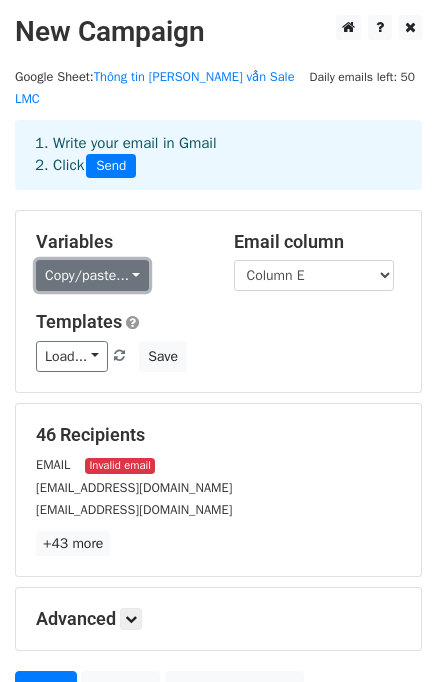 click on "Copy/paste..." at bounding box center (92, 275) 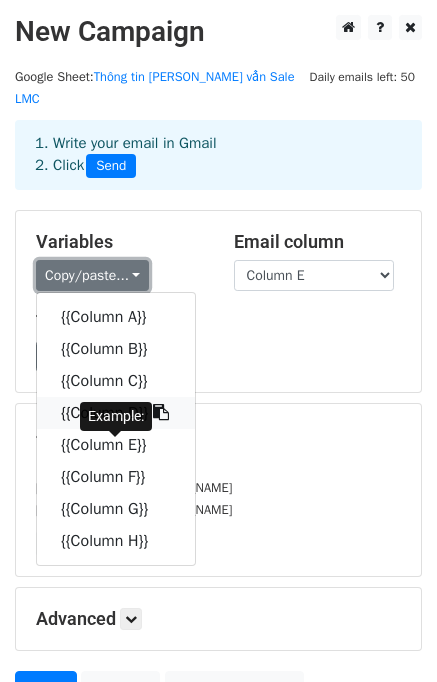 scroll, scrollTop: 66, scrollLeft: 0, axis: vertical 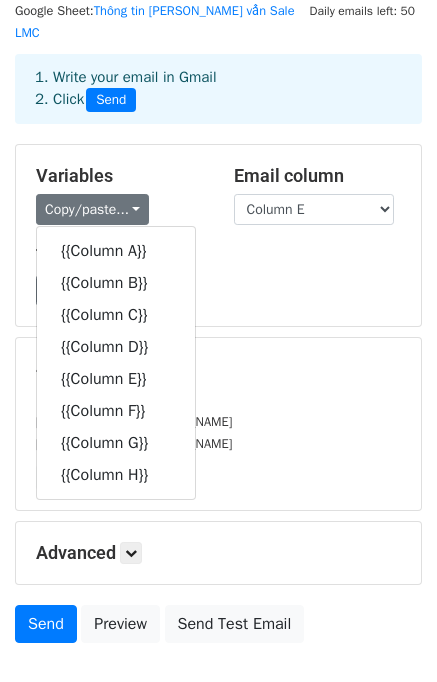 click on "46 Recipients
EMAIL
Invalid email
vuthuyanh333@gmail.com
ngducduy3105@gmail.com
+43 more
46 Recipients
×
EMAIL
vuthuyanh333@gmail.com
ngducduy3105@gmail.com
hoangthithuhoa1412@gmail.com
Vuthitinh1303@gmail.com
lemy0352300@gmail.com
trale24071999hn@gmail.com |
nguyenvananhvn8198@gmail.com
linhhoang21122k@gmail.com
yendt296@gmail.com
thunguyen.17091998@gmail.com
maingocanh12071996@gmail.com
trinhtamwork@gmail.com
Hntloan@gmail.com
nghiemthuy.2206@gmail.com
thuyvuu0412@gmail.com
diunguyencv.98@gmaiil.com
minhanhh3198@gmail.com
nhuquynh140101@gmail.com
trinhkhanhlinhbc2017@gmail.com
voduyhung2101@gmail.com
trangphung2192@gmail.com
trale24071999hn@gmail.com
phamphuonganh280101@gmail.com
nguyenthuong04082002@gmail.com
caongockhanhuyen01@gmail.com
Trequan176dlt@gmail.com" at bounding box center (218, 424) 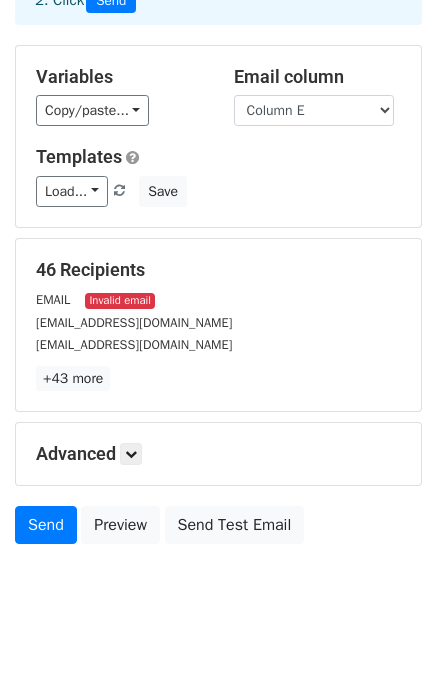 scroll, scrollTop: 172, scrollLeft: 0, axis: vertical 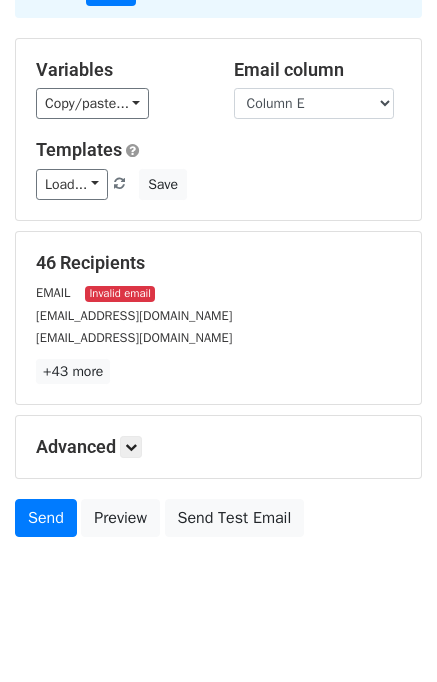 click on "[EMAIL_ADDRESS][DOMAIN_NAME]" at bounding box center [218, 337] 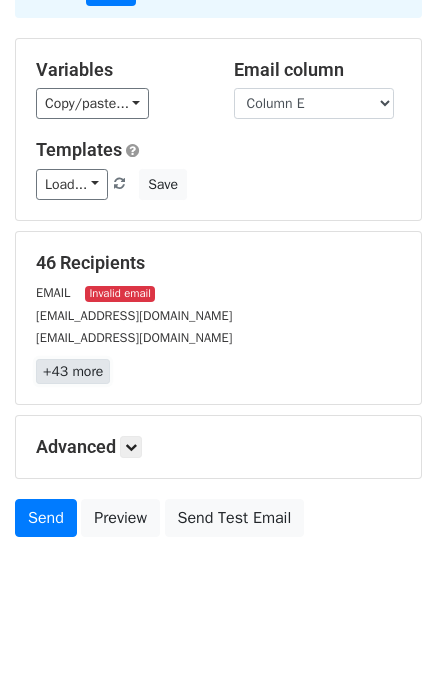 click on "+43 more" at bounding box center [73, 371] 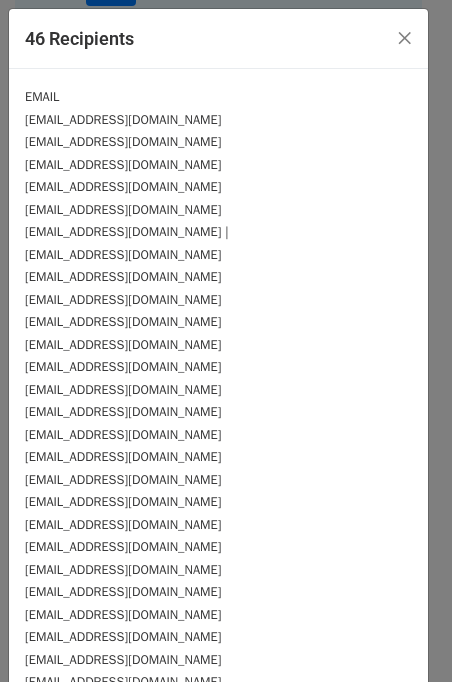 click on "EMAIL" at bounding box center (218, 96) 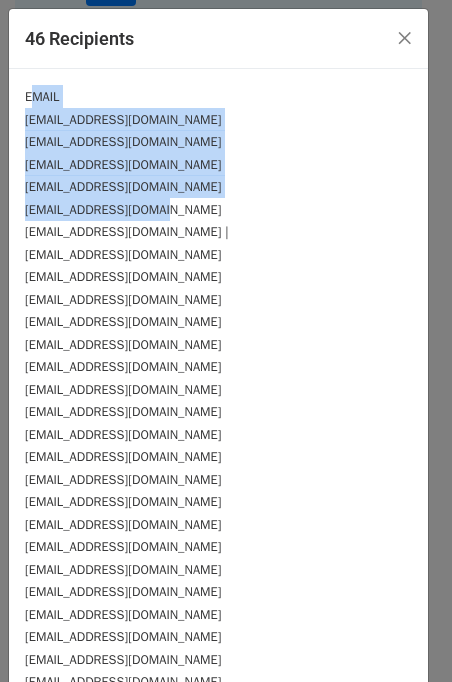 drag, startPoint x: 35, startPoint y: 103, endPoint x: 236, endPoint y: 215, distance: 230.09781 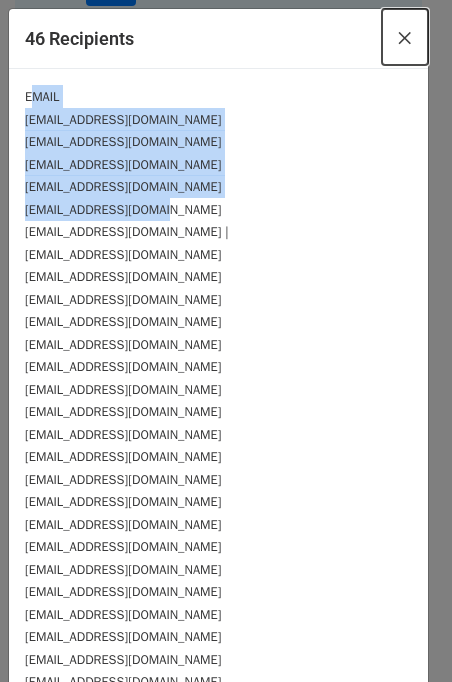 click on "×" at bounding box center (405, 37) 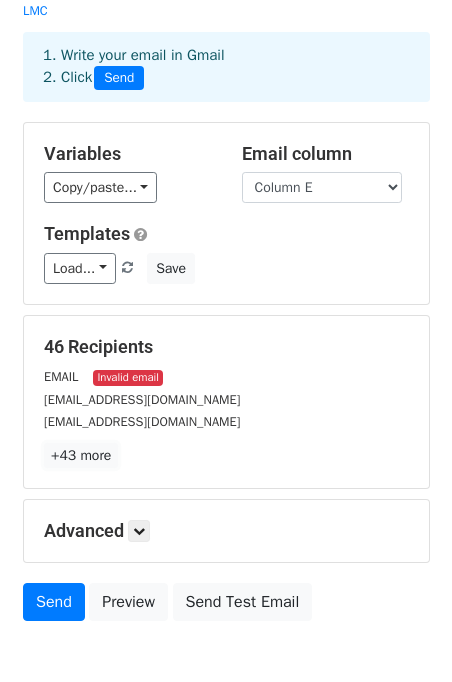 scroll, scrollTop: 0, scrollLeft: 0, axis: both 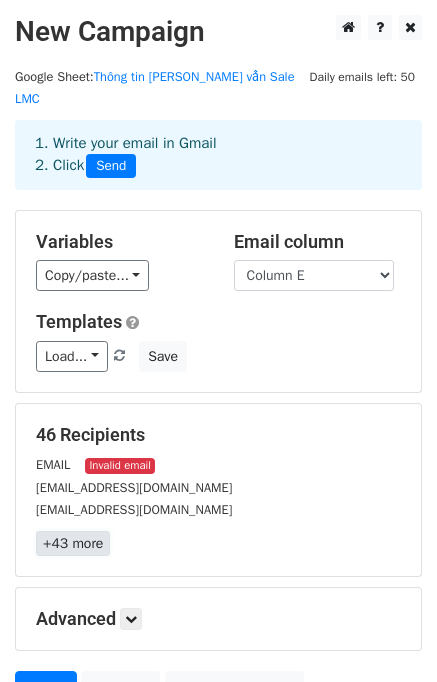 click on "+43 more" at bounding box center [73, 543] 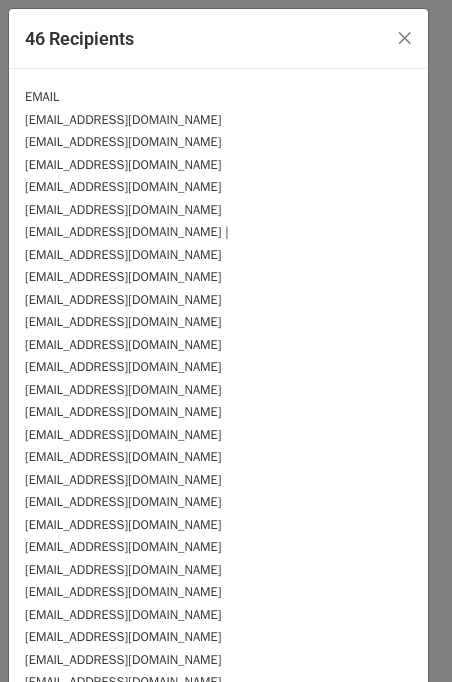click on "trale24071999hn@gmail.com |" at bounding box center [218, 231] 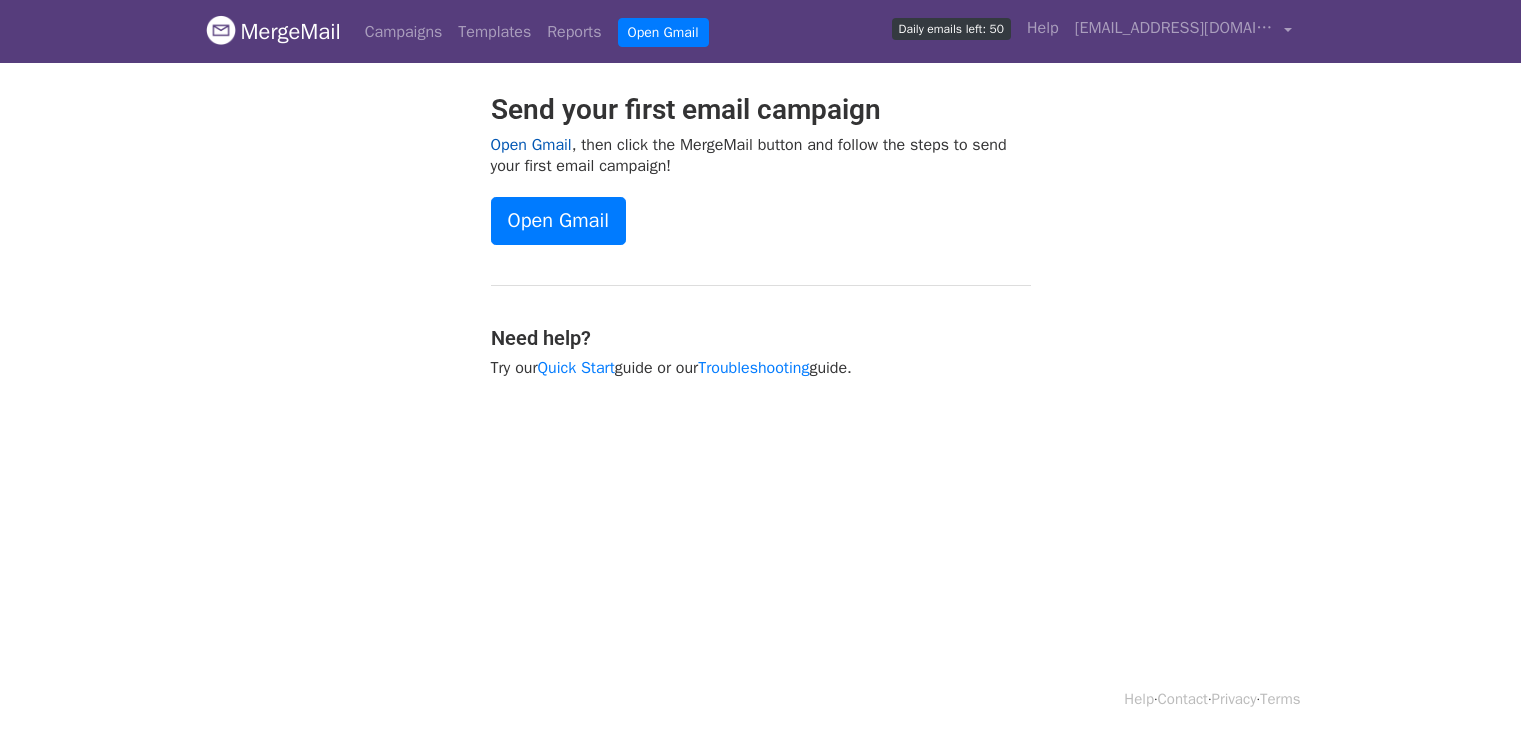 scroll, scrollTop: 0, scrollLeft: 0, axis: both 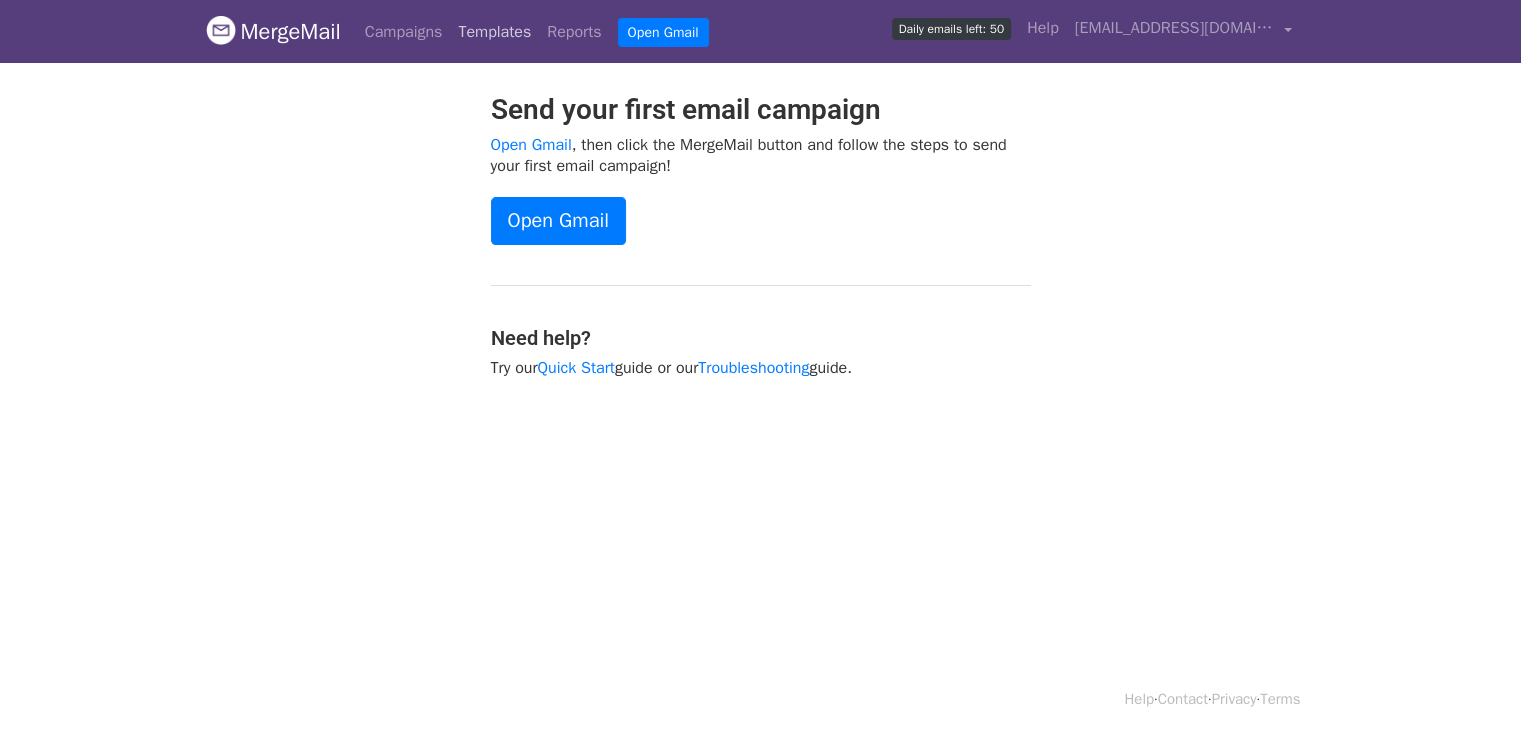 click on "Templates" at bounding box center [494, 32] 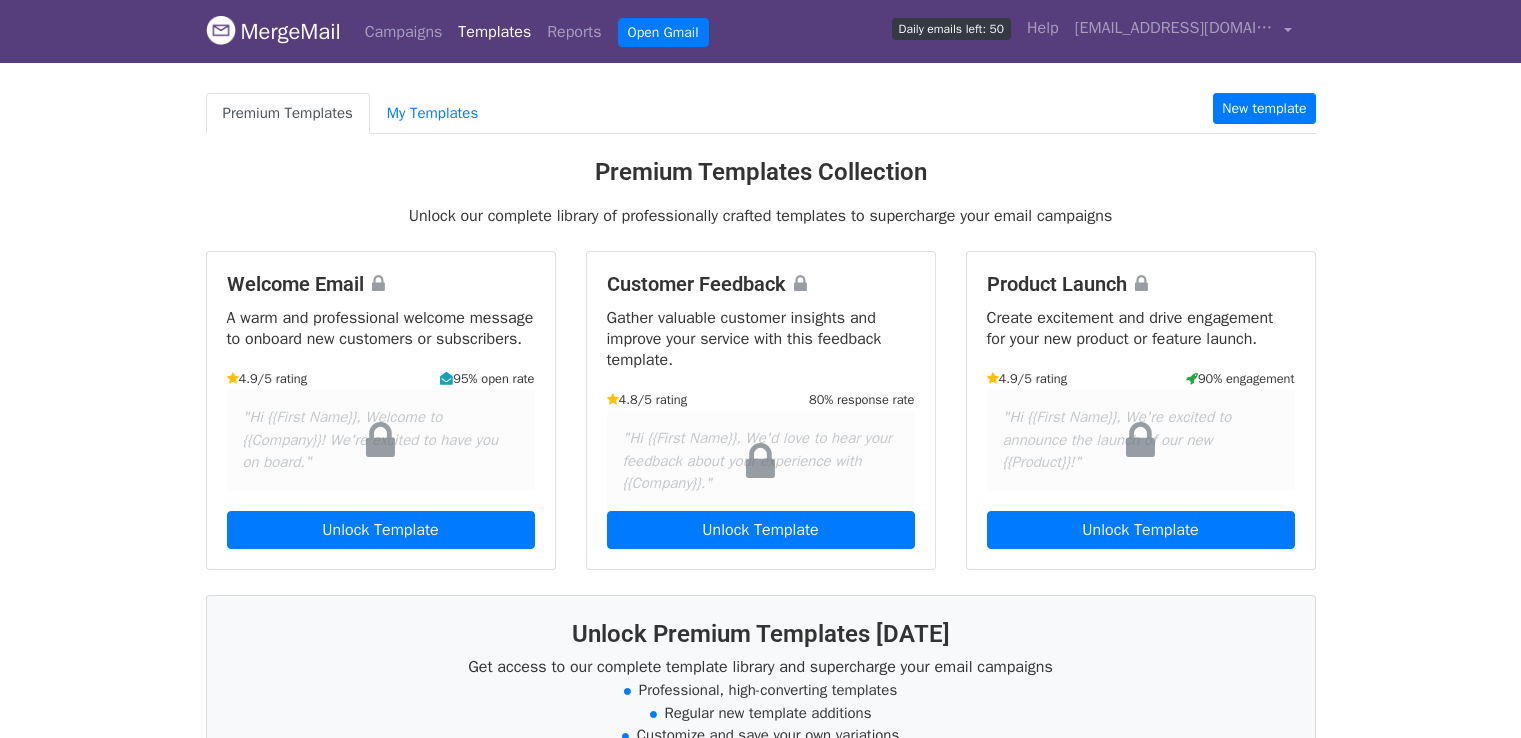 scroll, scrollTop: 0, scrollLeft: 0, axis: both 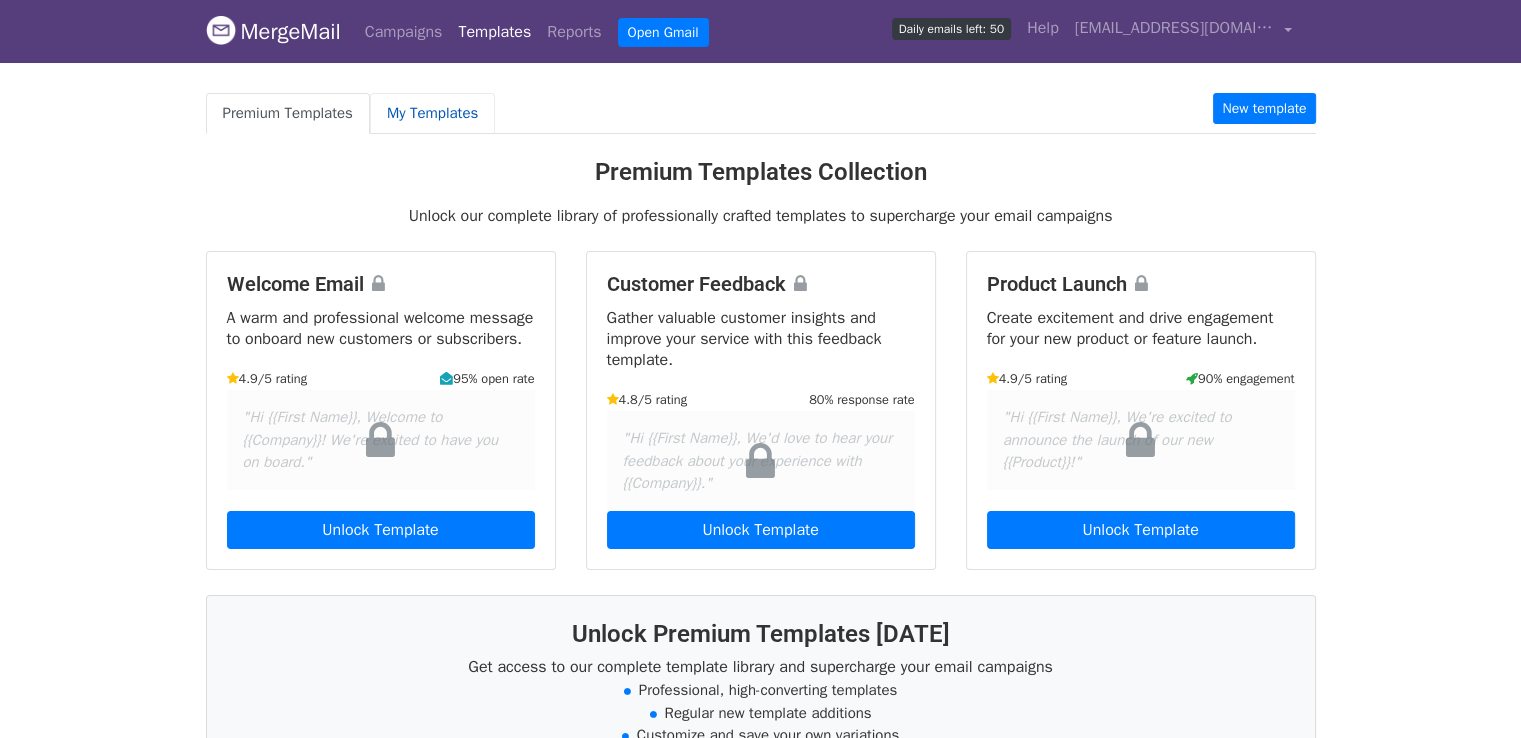 click on "My Templates" at bounding box center (432, 113) 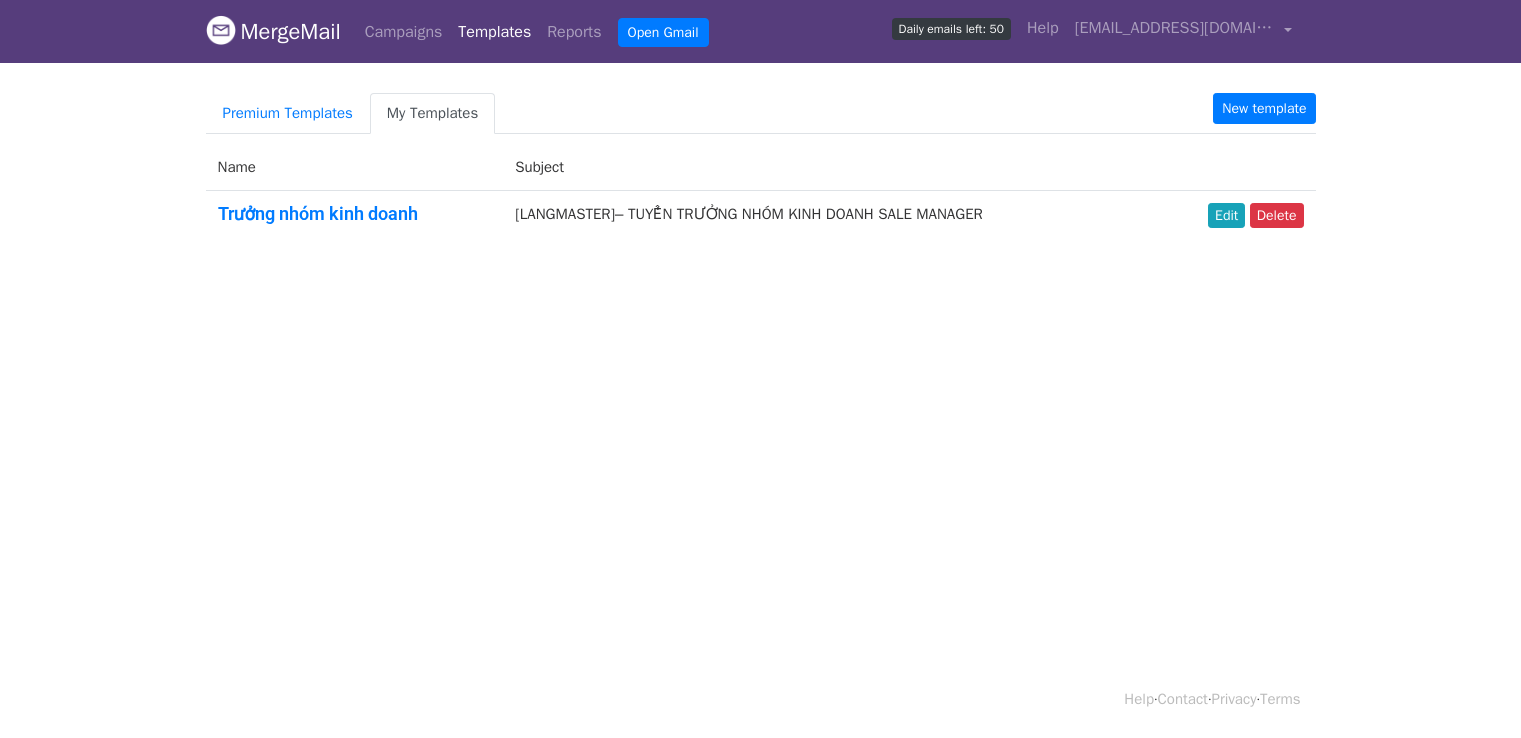 scroll, scrollTop: 0, scrollLeft: 0, axis: both 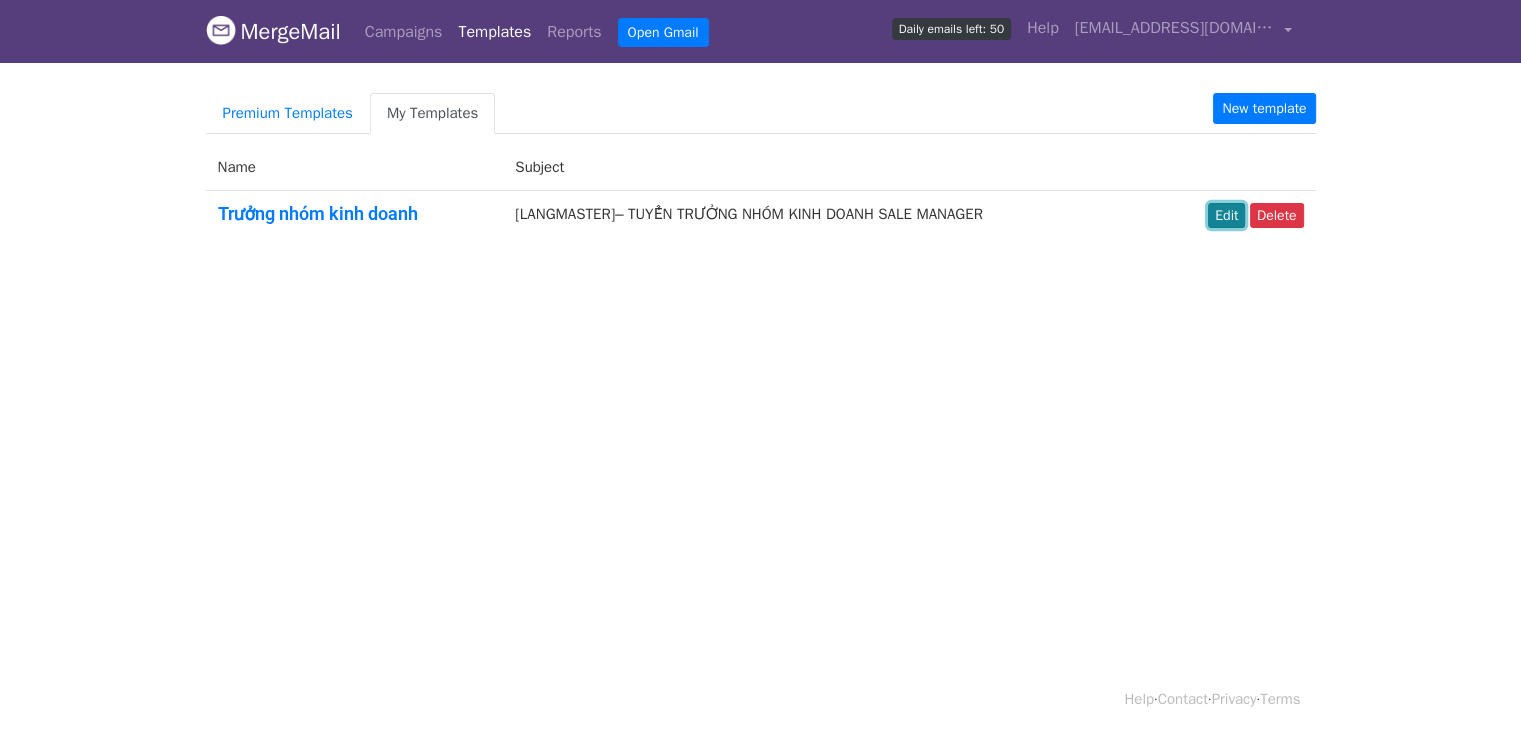 click on "Edit" at bounding box center [1226, 215] 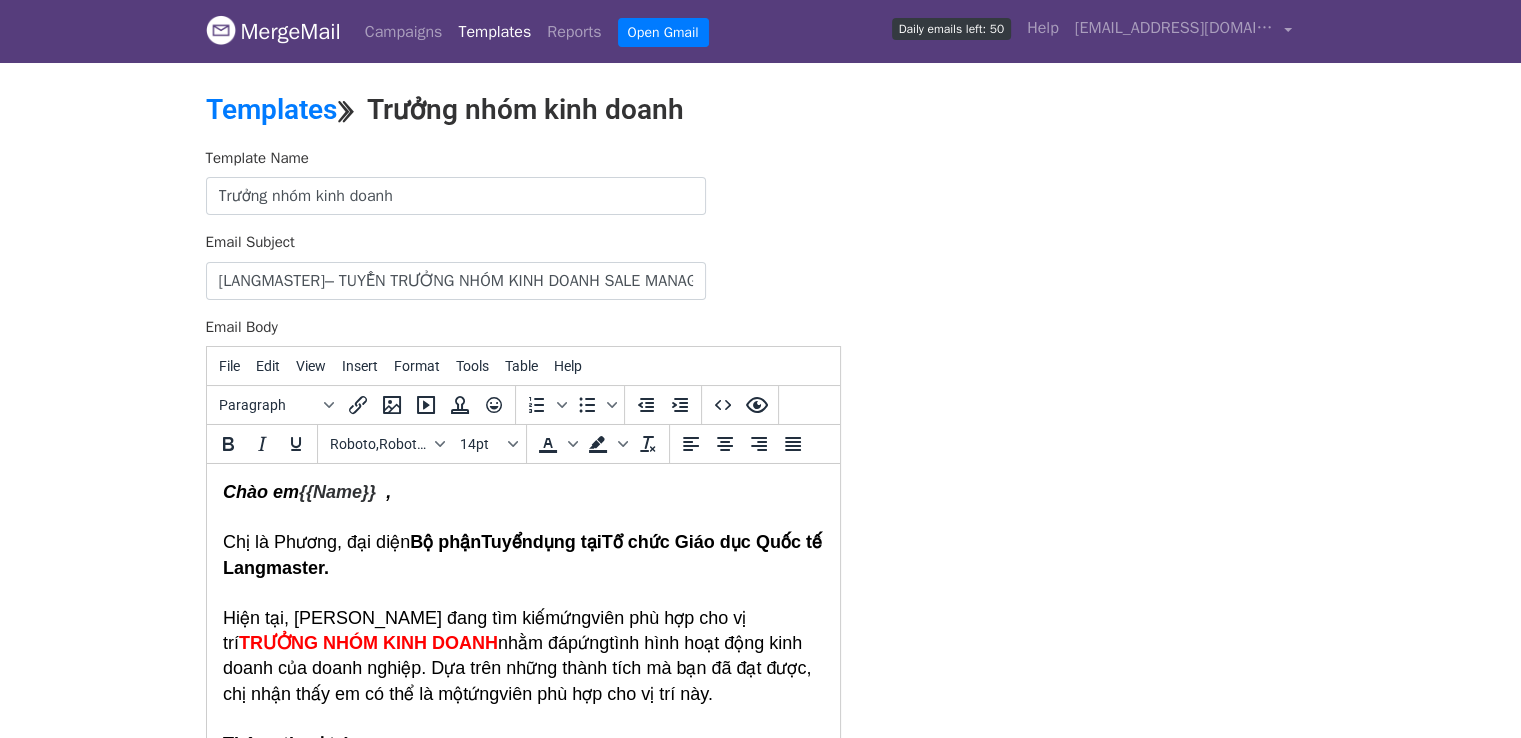 scroll, scrollTop: 0, scrollLeft: 0, axis: both 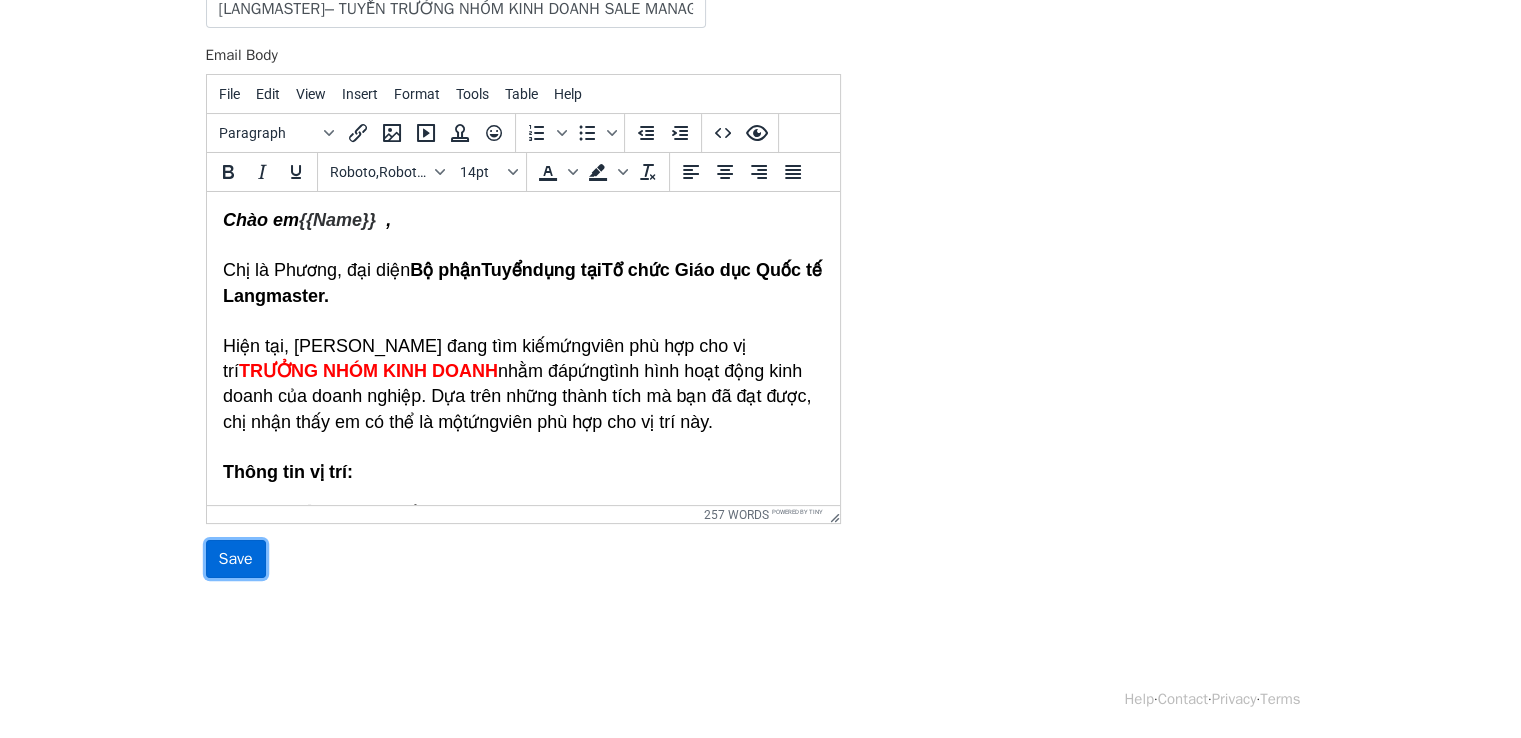 click on "Save" at bounding box center (236, 559) 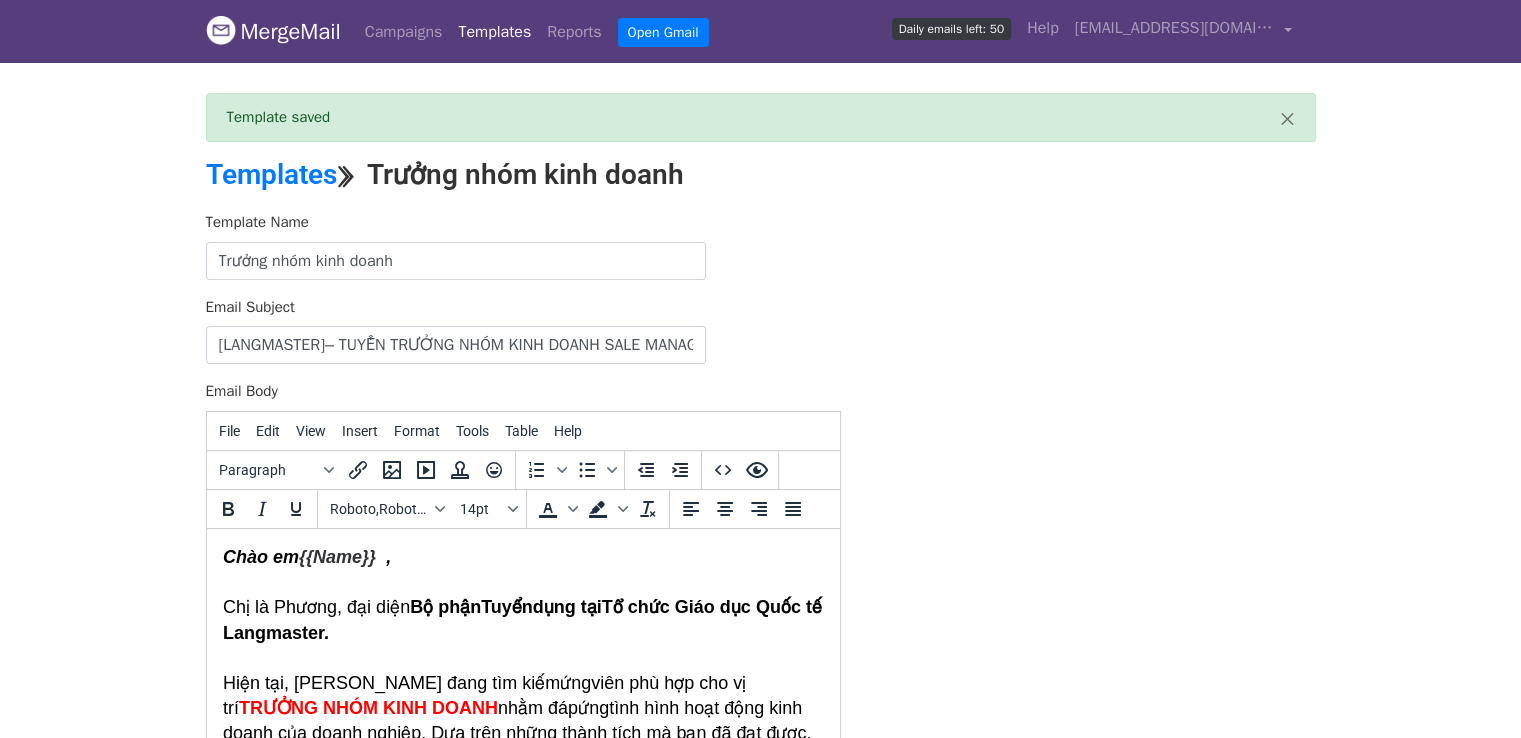 scroll, scrollTop: 0, scrollLeft: 0, axis: both 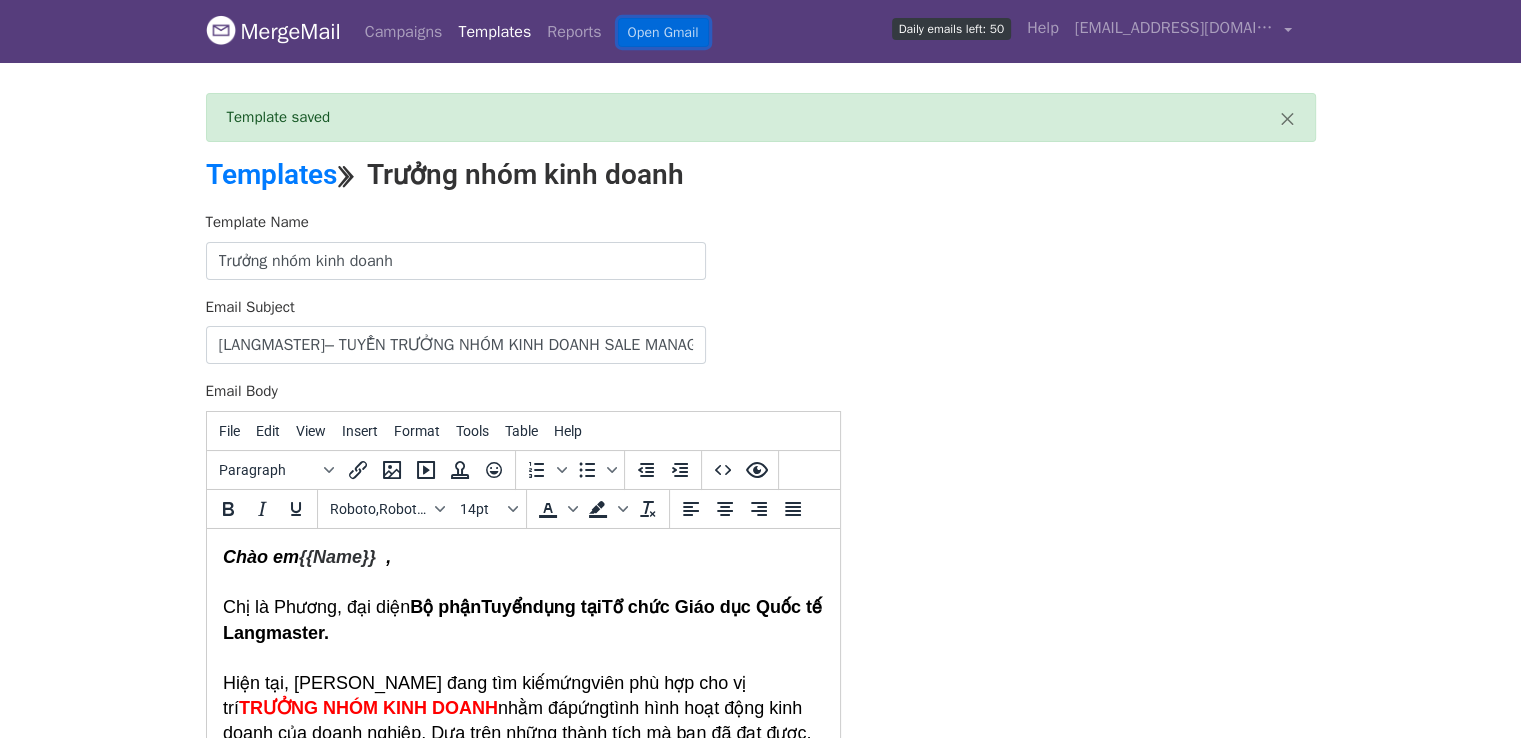 click on "Open Gmail" at bounding box center [663, 32] 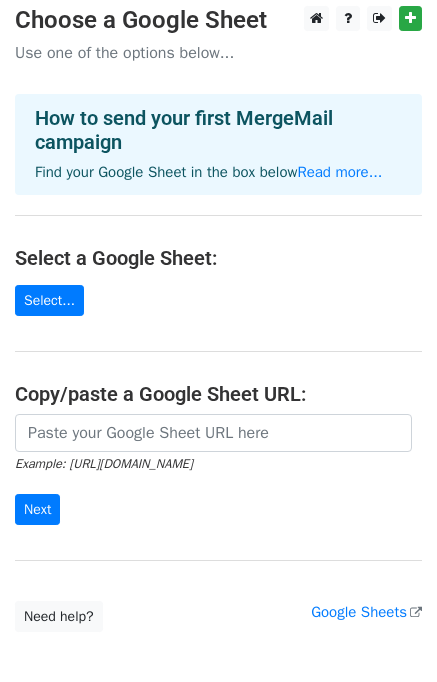 scroll, scrollTop: 0, scrollLeft: 0, axis: both 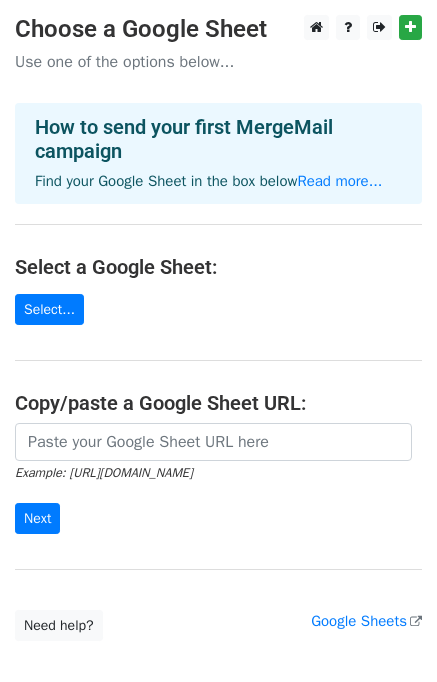 click on "Select a Google Sheet:" at bounding box center [218, 267] 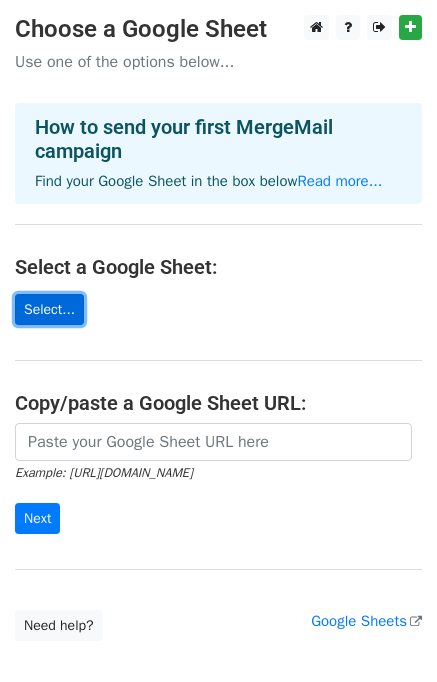 click on "Select..." at bounding box center (49, 309) 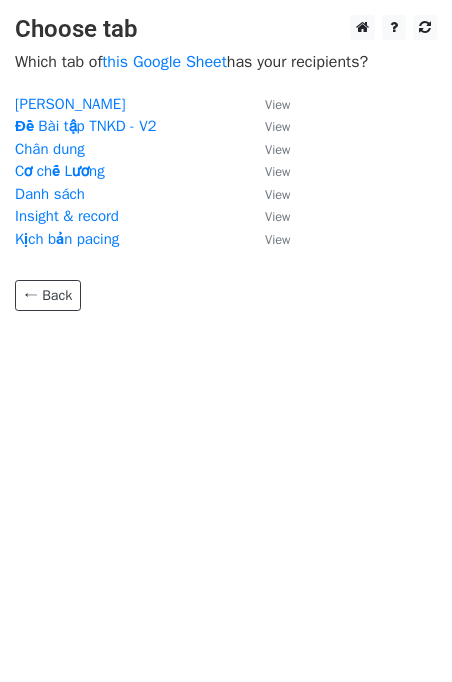 scroll, scrollTop: 0, scrollLeft: 0, axis: both 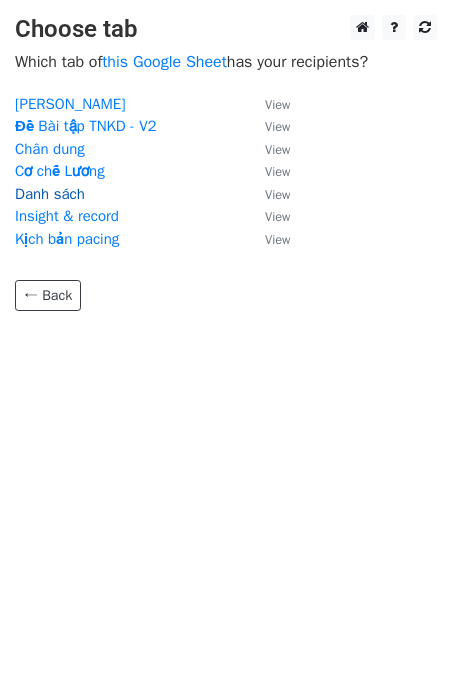 click on "Danh sách" at bounding box center [50, 194] 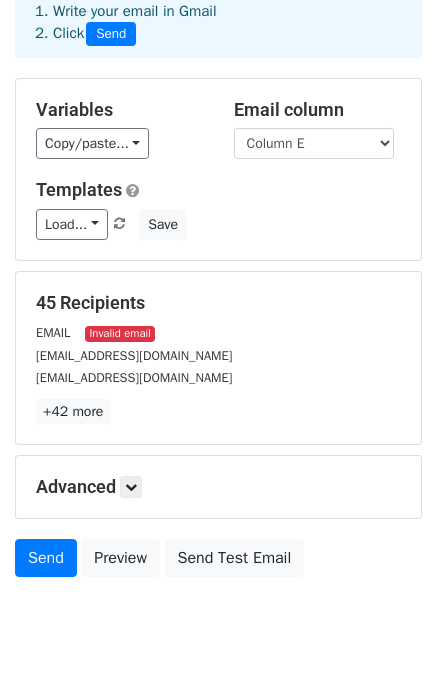 scroll, scrollTop: 172, scrollLeft: 0, axis: vertical 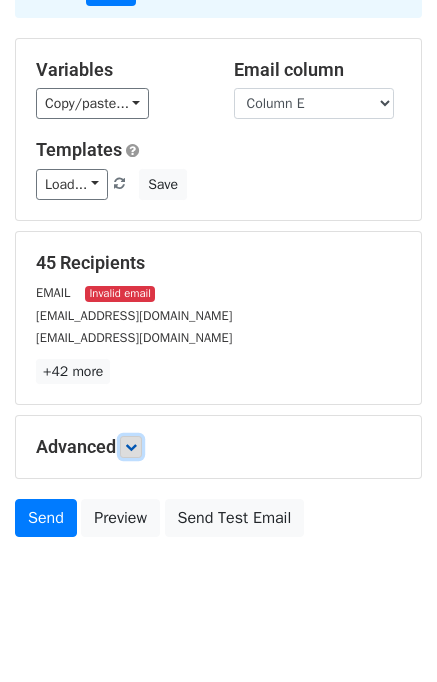 click at bounding box center (131, 447) 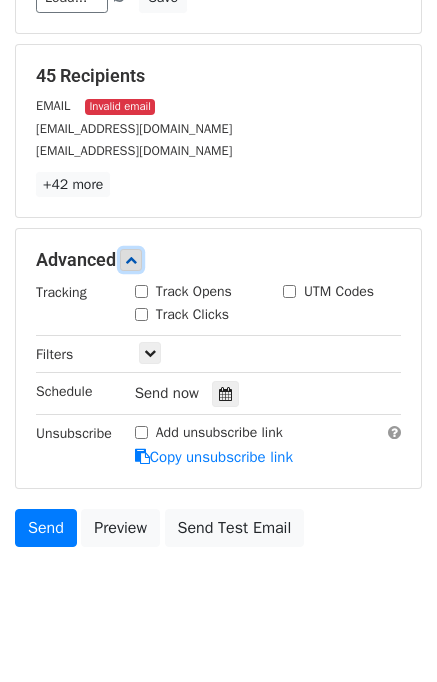 scroll, scrollTop: 366, scrollLeft: 0, axis: vertical 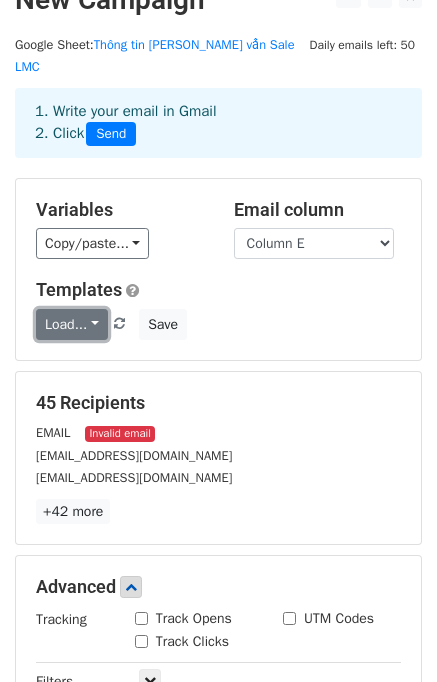 click on "Load..." at bounding box center [72, 324] 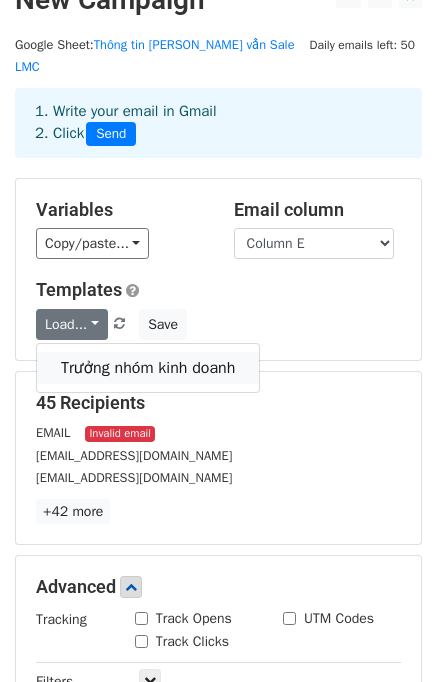 click on "Trưởng nhóm kinh doanh" at bounding box center [148, 368] 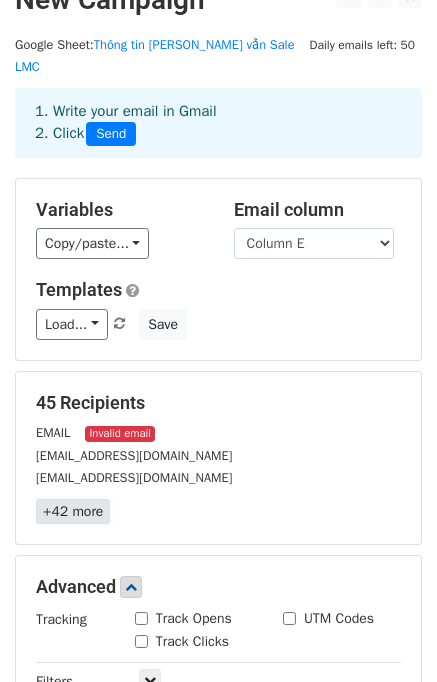 click on "+42 more" at bounding box center [73, 511] 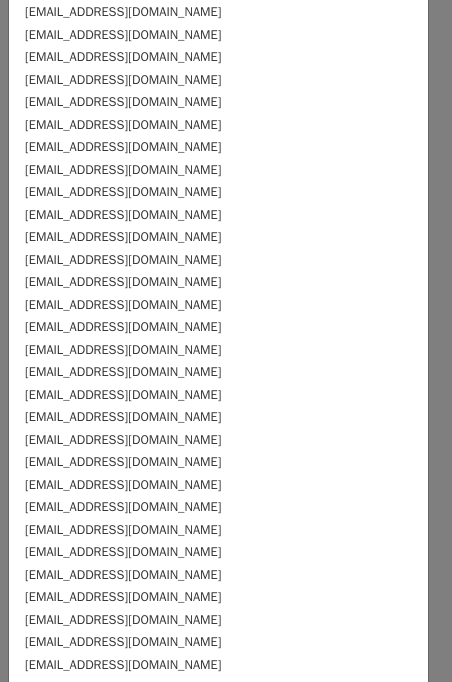 scroll, scrollTop: 509, scrollLeft: 0, axis: vertical 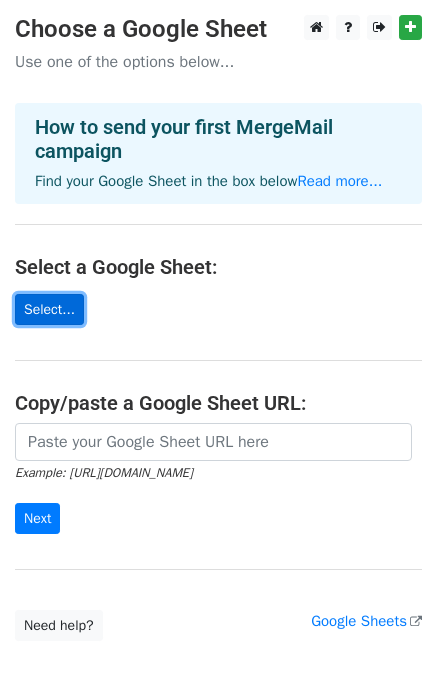 click on "Select..." at bounding box center [49, 309] 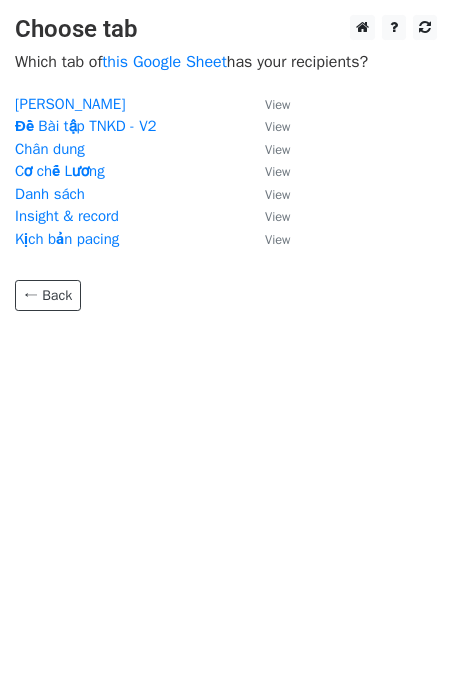 scroll, scrollTop: 0, scrollLeft: 0, axis: both 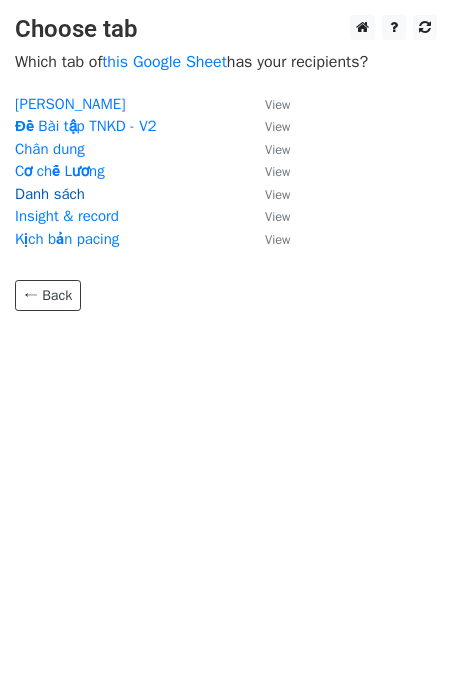 click on "Danh sách" at bounding box center (50, 194) 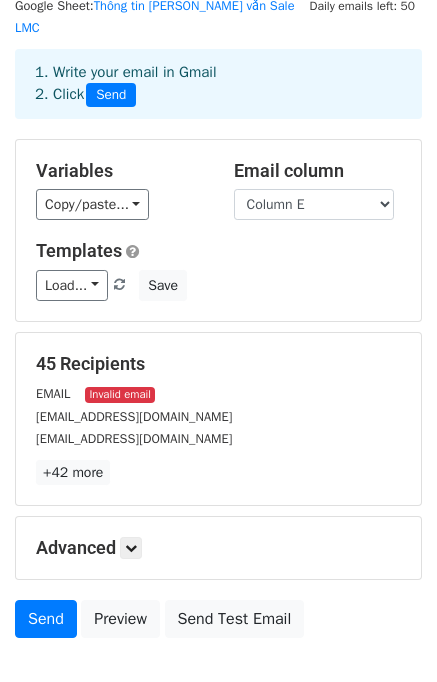 scroll, scrollTop: 172, scrollLeft: 0, axis: vertical 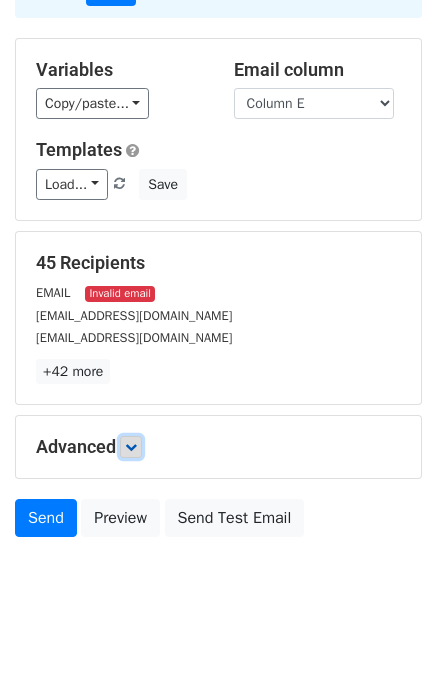 click at bounding box center [131, 447] 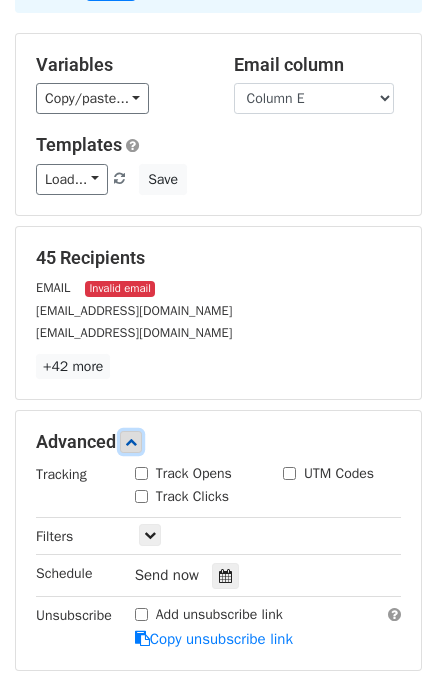 scroll, scrollTop: 0, scrollLeft: 0, axis: both 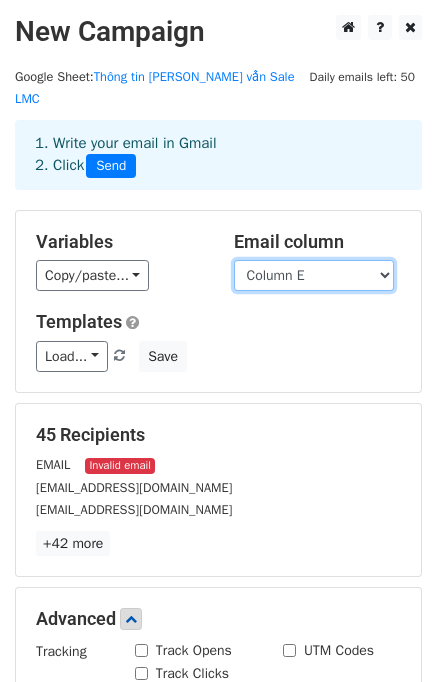 click on "Column A
Column B
Column C
Column D
Column E
Column F
Column G
Column H" at bounding box center [314, 275] 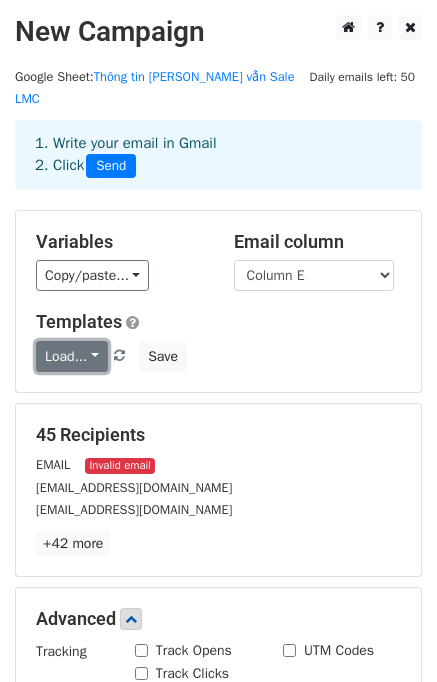 click on "Load..." at bounding box center (72, 356) 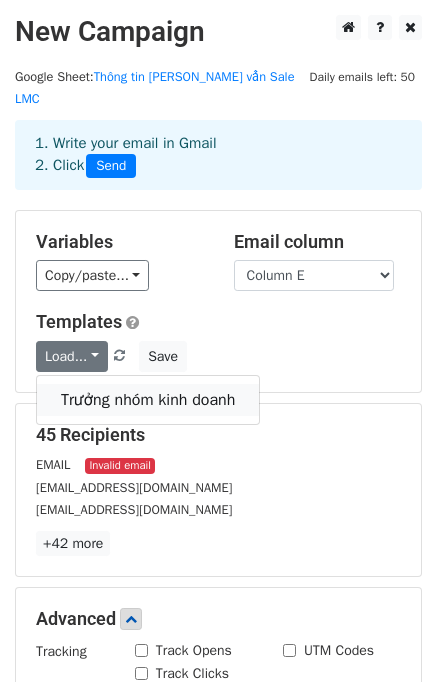 click on "Trưởng nhóm kinh doanh" at bounding box center [148, 400] 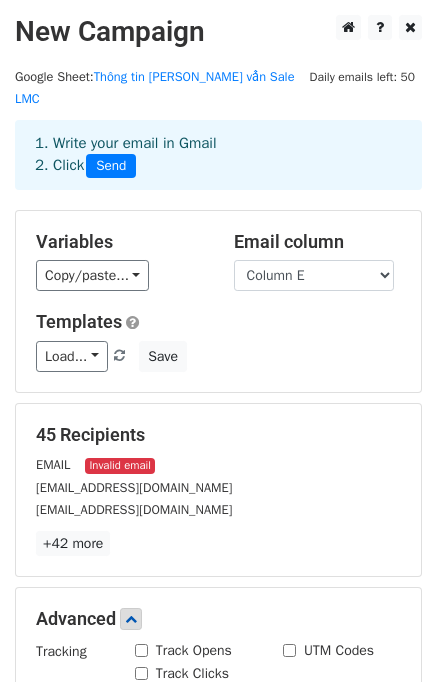 scroll, scrollTop: 333, scrollLeft: 0, axis: vertical 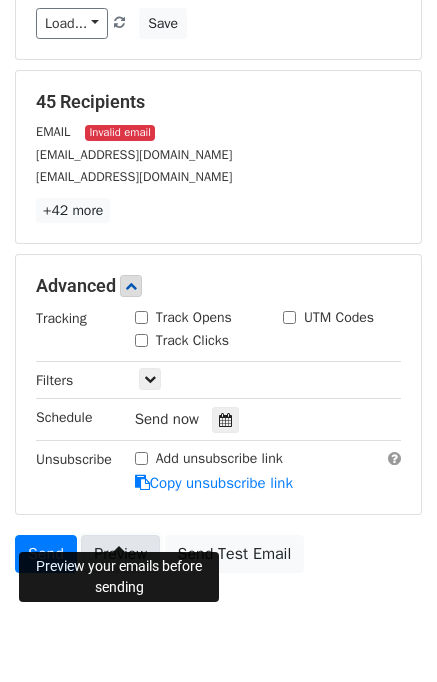 click on "Preview" at bounding box center (120, 554) 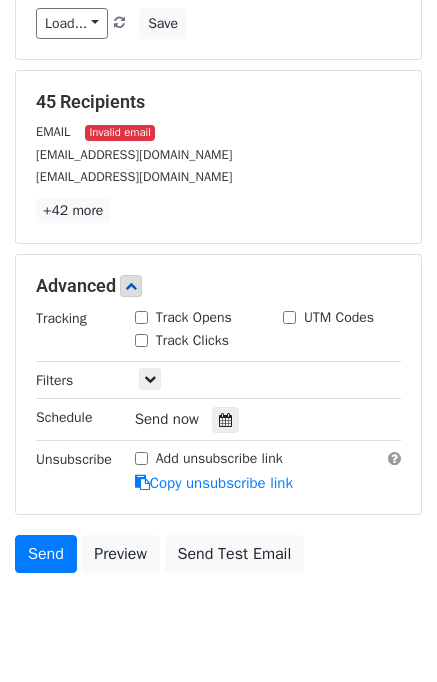 click on "Advanced" at bounding box center [218, 286] 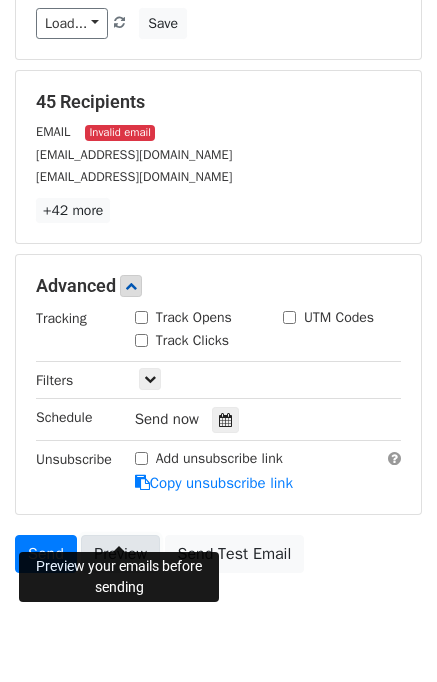 click on "Preview" at bounding box center (120, 554) 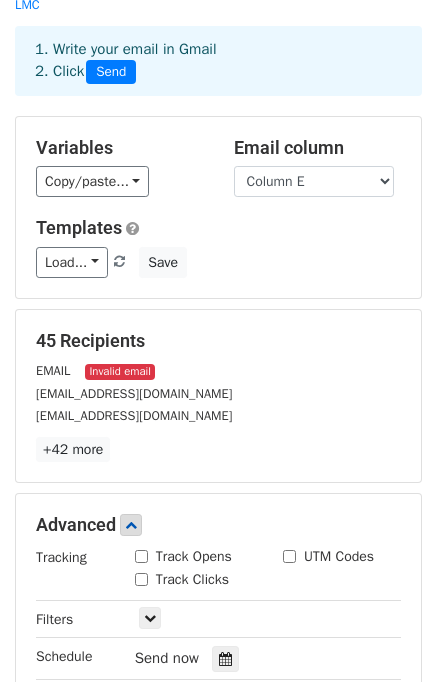 scroll, scrollTop: 333, scrollLeft: 0, axis: vertical 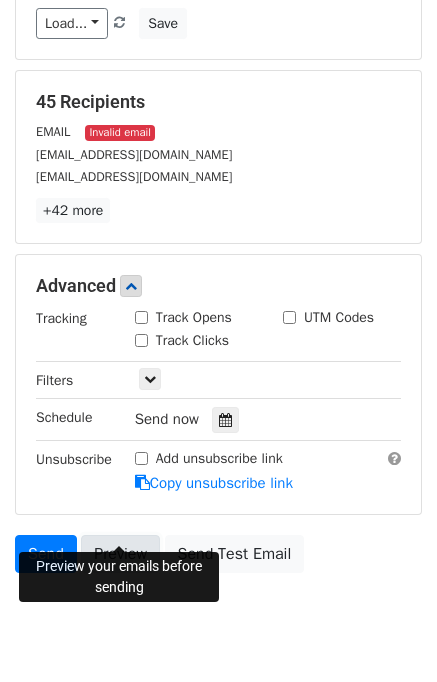 click on "Preview" at bounding box center [120, 554] 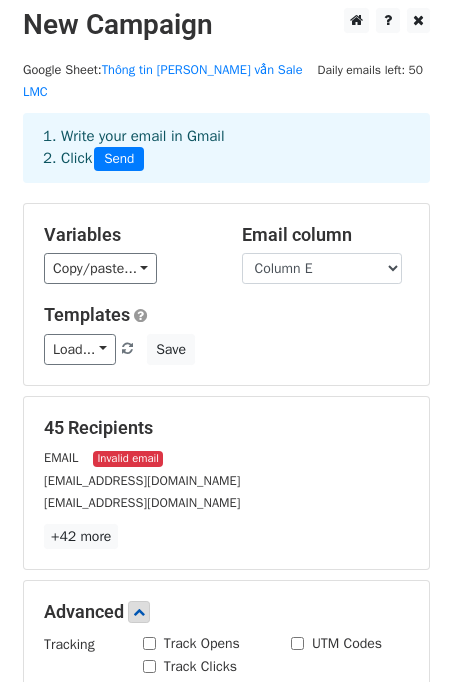 scroll, scrollTop: 0, scrollLeft: 0, axis: both 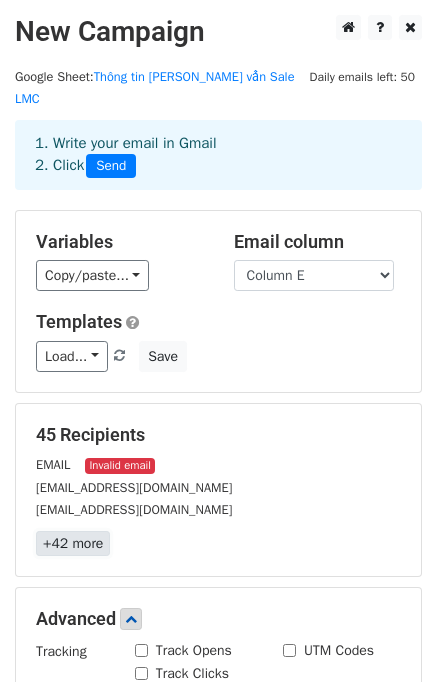 click on "+42 more" at bounding box center (73, 543) 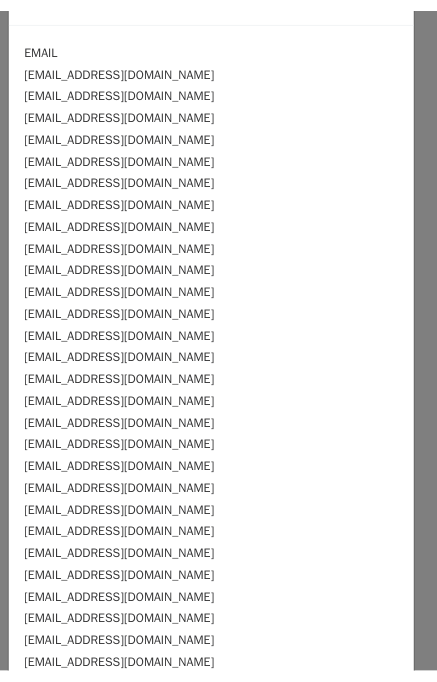 scroll, scrollTop: 0, scrollLeft: 0, axis: both 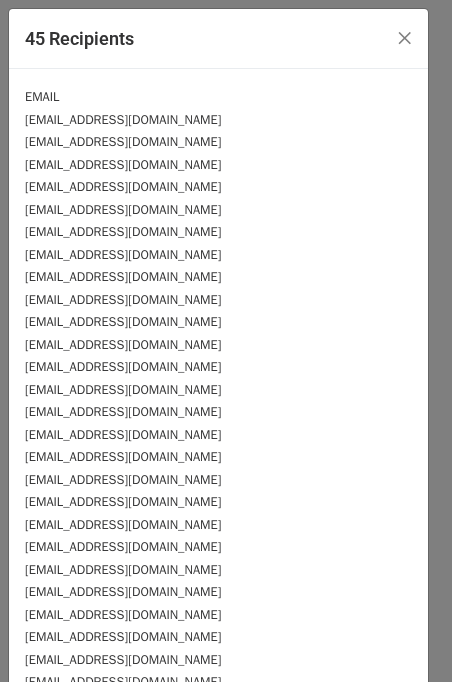 click on "EMAIL" at bounding box center [218, 96] 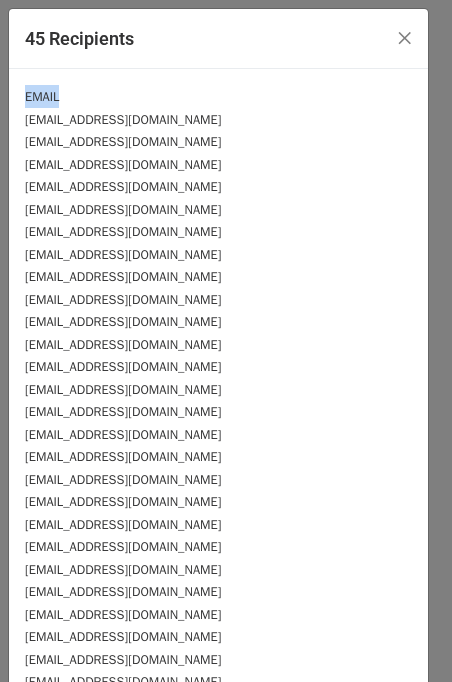 click on "EMAIL" at bounding box center (42, 97) 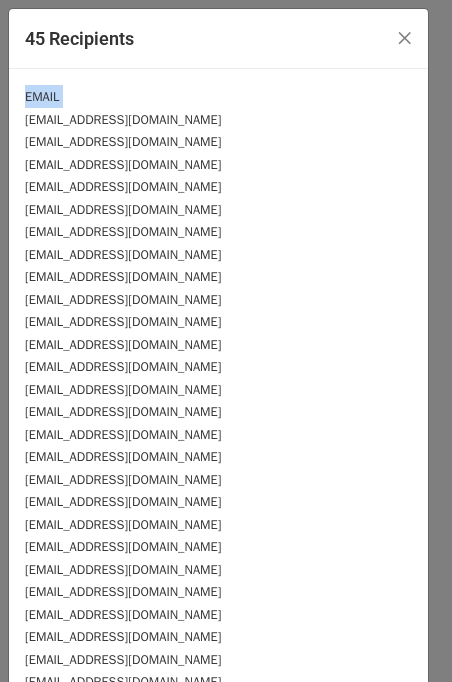 click on "EMAIL" at bounding box center (42, 97) 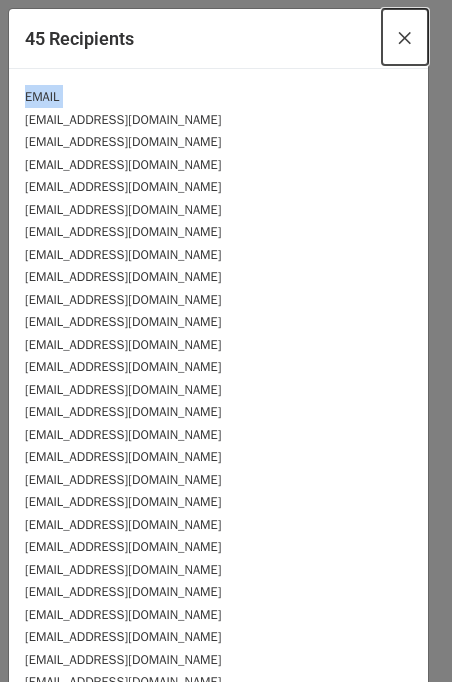 click on "×" at bounding box center [405, 37] 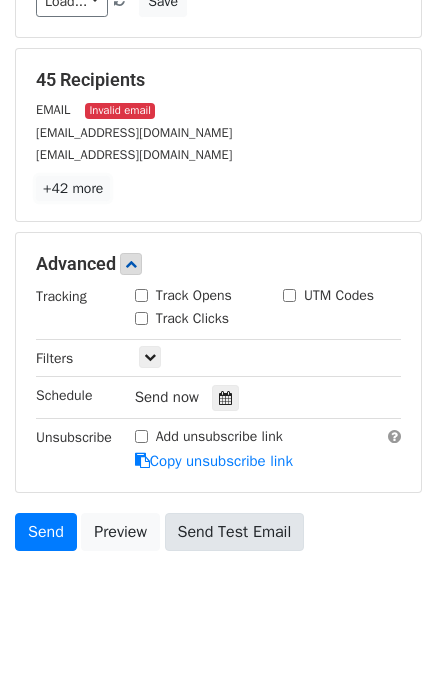 scroll, scrollTop: 366, scrollLeft: 0, axis: vertical 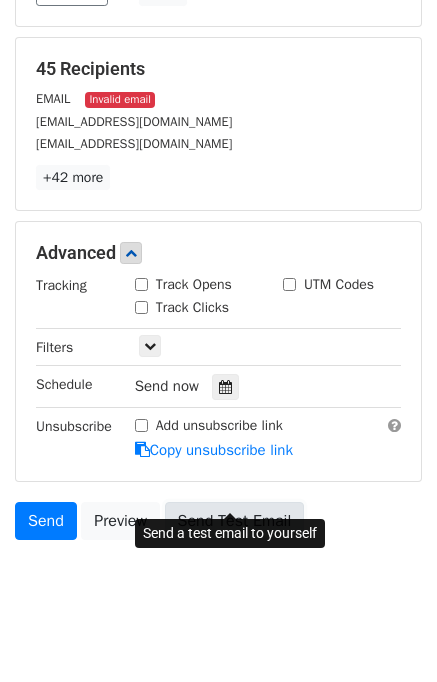 click on "Send Test Email" at bounding box center (235, 521) 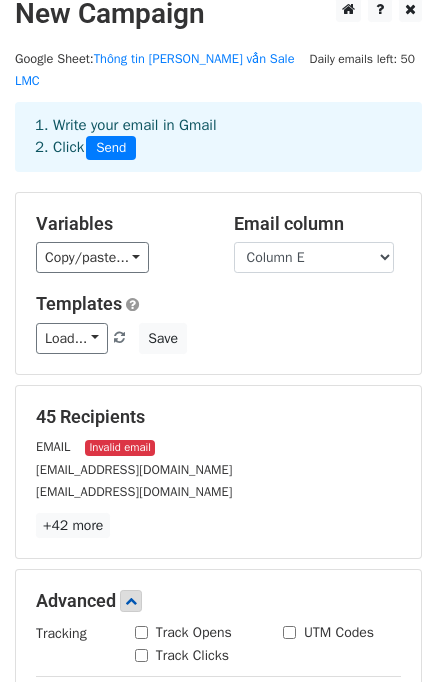 scroll, scrollTop: 0, scrollLeft: 0, axis: both 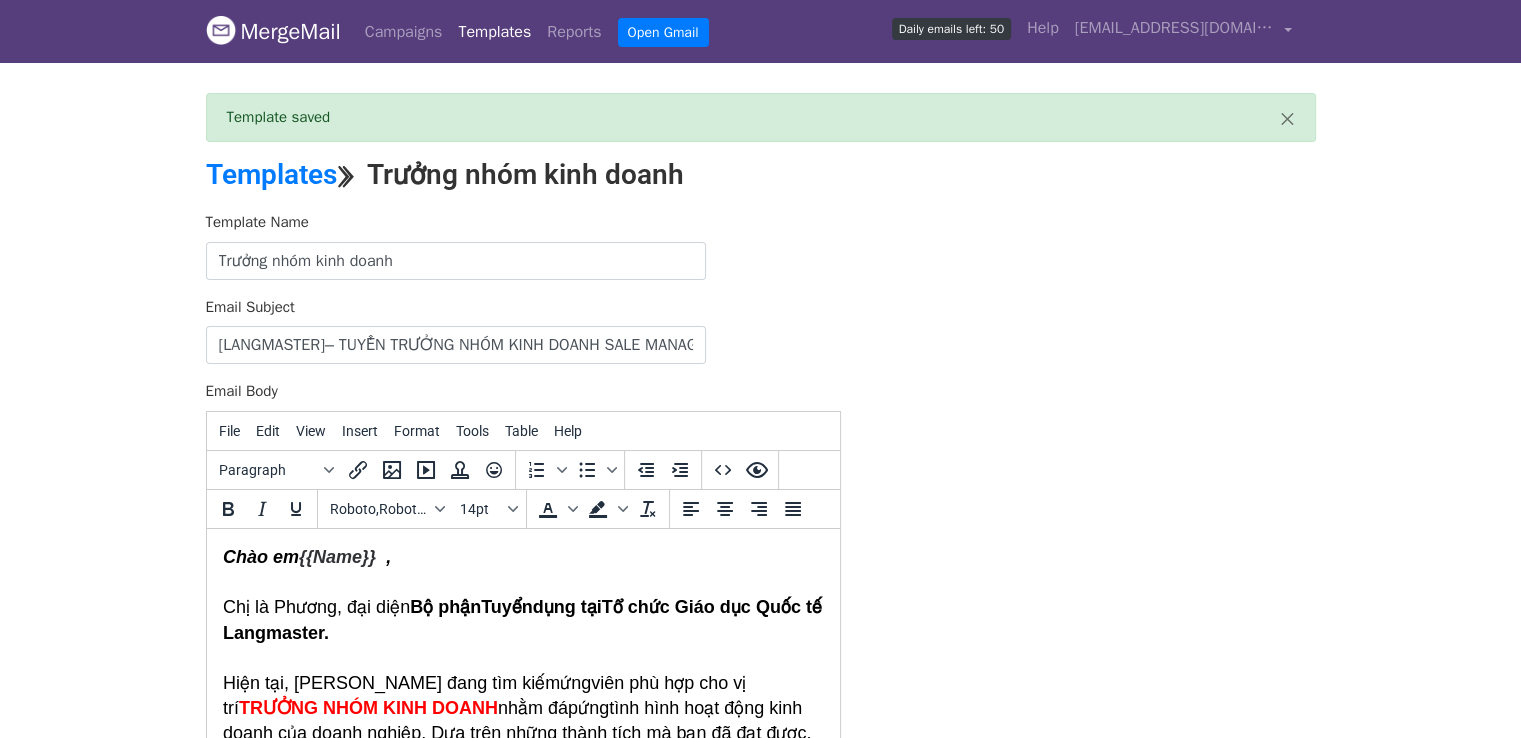 click on "Template Name
Trưởng nhóm kinh doanh
Email Subject
[LANGMASTER]– TUYỂN TRƯỞNG NHÓM KINH DOANH SALE MANAGER
Email Body
File Edit View Insert Format Tools Table Help Paragraph To open the popup, press Shift+Enter To open the popup, press Shift+Enter Roboto,RobotoDraft,Helvetica,Arial,sans-serif 14pt To open the popup, press Shift+Enter To open the popup, press Shift+Enter 257 words Powered by Tiny
Save" at bounding box center [761, 563] 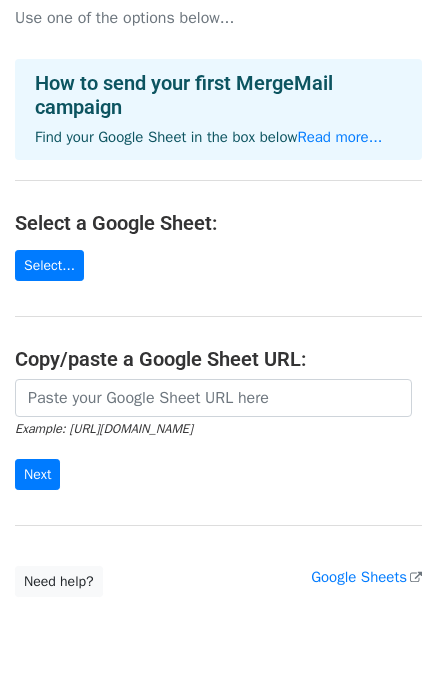 scroll, scrollTop: 66, scrollLeft: 0, axis: vertical 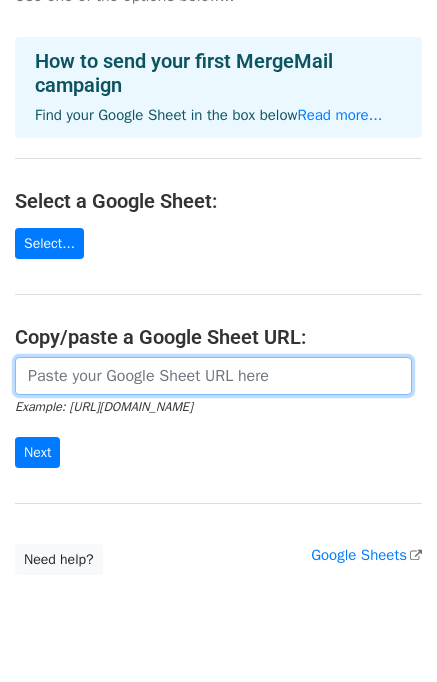 click at bounding box center (213, 376) 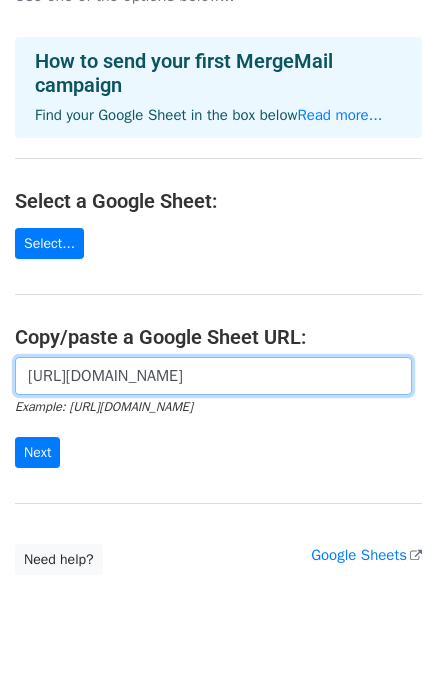scroll, scrollTop: 0, scrollLeft: 442, axis: horizontal 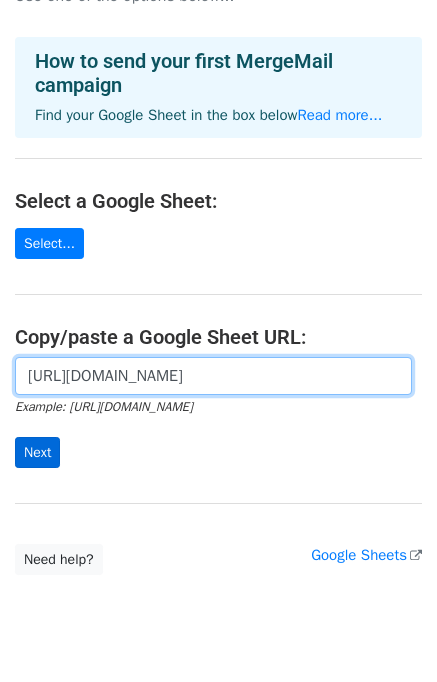 type on "https://docs.google.com/spreadsheets/d/15QEKuTLSRt5h_s_gaFISQgJQOTgsu5RXgKhwLqqm170/edit?gid=0#gid=0" 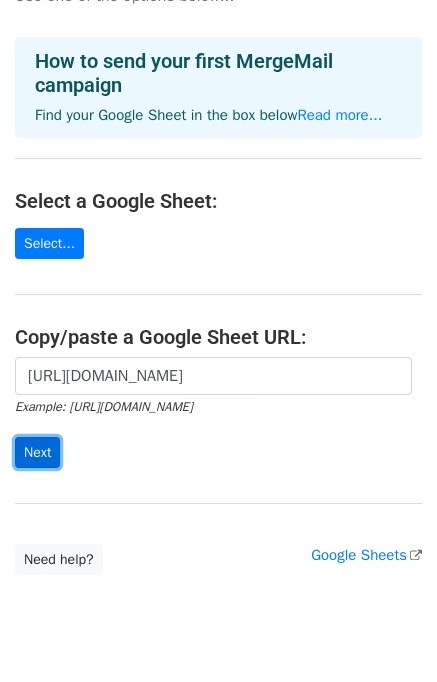 scroll, scrollTop: 0, scrollLeft: 0, axis: both 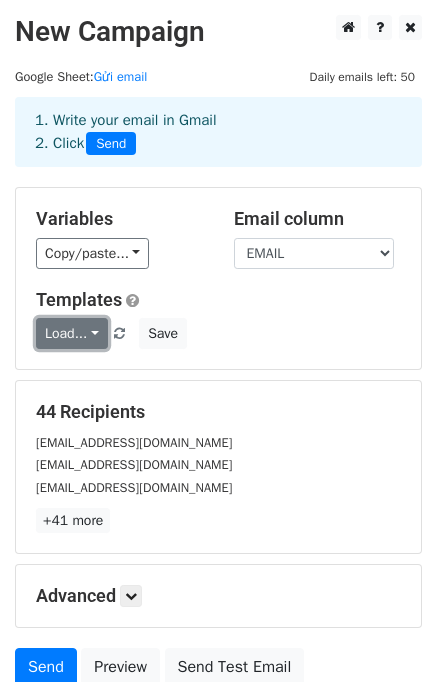click on "Load..." at bounding box center [72, 333] 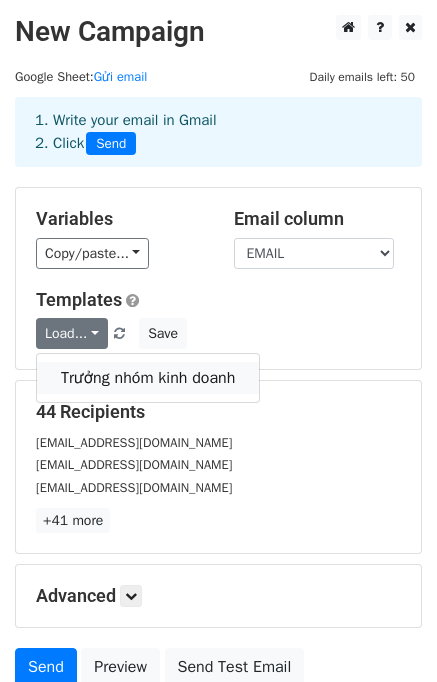click on "Trưởng nhóm kinh doanh" at bounding box center [148, 378] 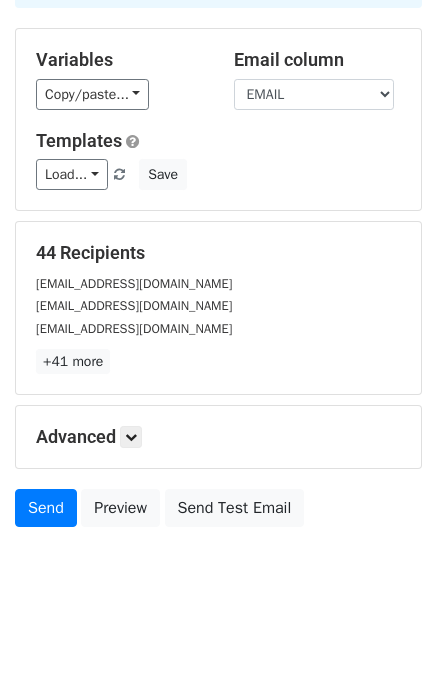 scroll, scrollTop: 172, scrollLeft: 0, axis: vertical 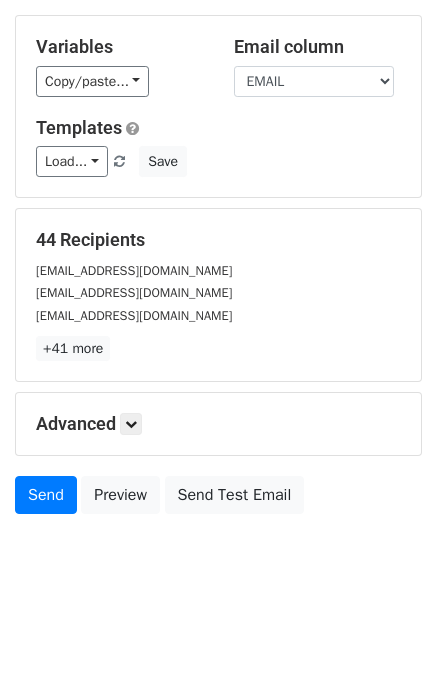 click on "Advanced
Tracking
Track Opens
UTM Codes
Track Clicks
Filters
Only include spreadsheet rows that match the following filters:
Schedule
Send now
Unsubscribe
Add unsubscribe link
Copy unsubscribe link" at bounding box center [218, 424] 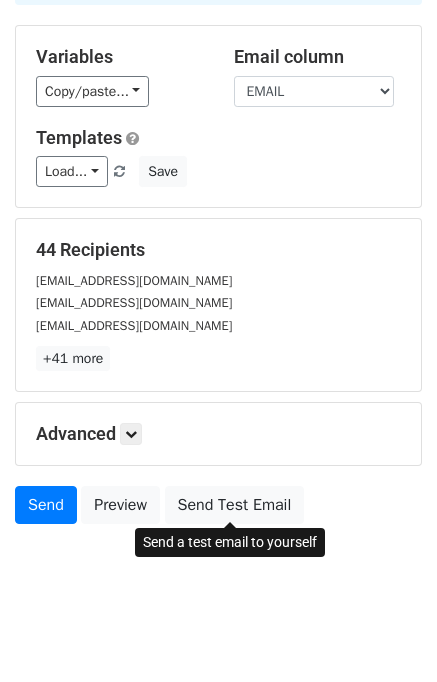 scroll, scrollTop: 172, scrollLeft: 0, axis: vertical 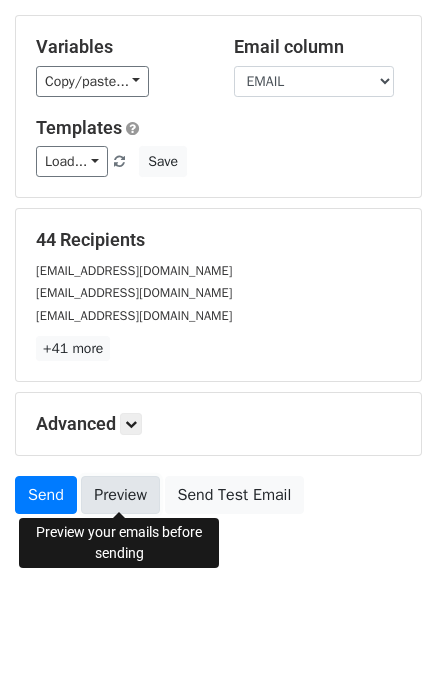 click on "Preview" at bounding box center [120, 495] 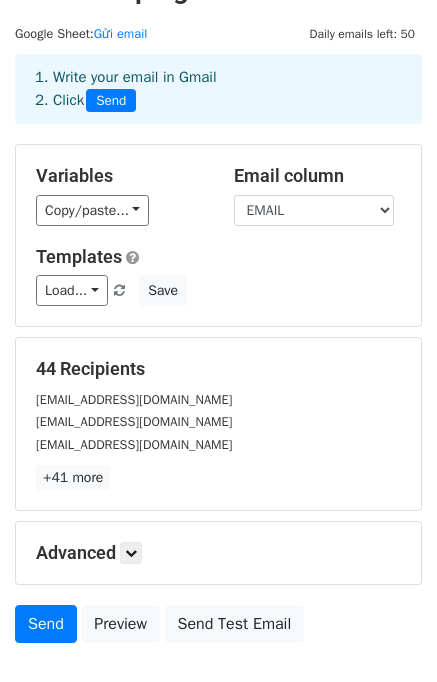 scroll, scrollTop: 38, scrollLeft: 0, axis: vertical 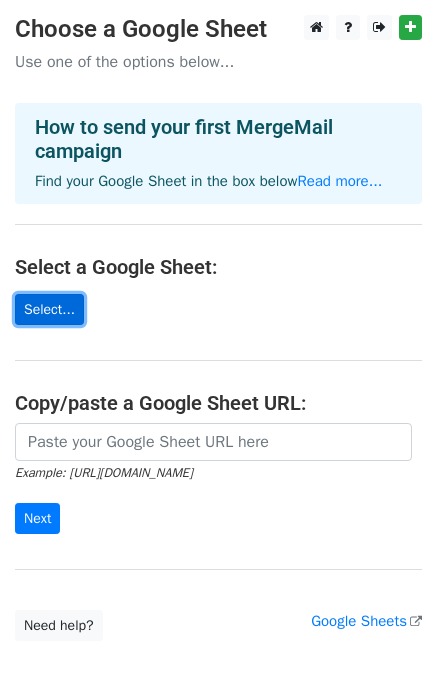 click on "Select..." at bounding box center (49, 309) 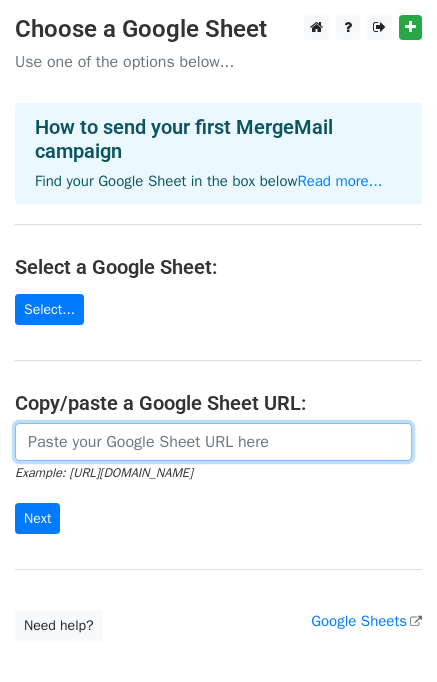 click at bounding box center [213, 442] 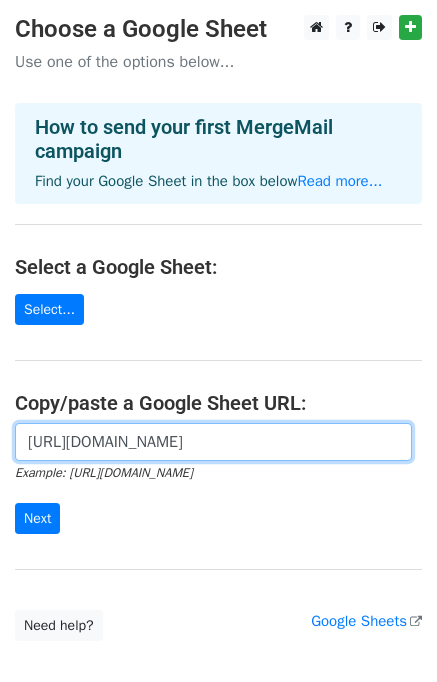 scroll, scrollTop: 0, scrollLeft: 442, axis: horizontal 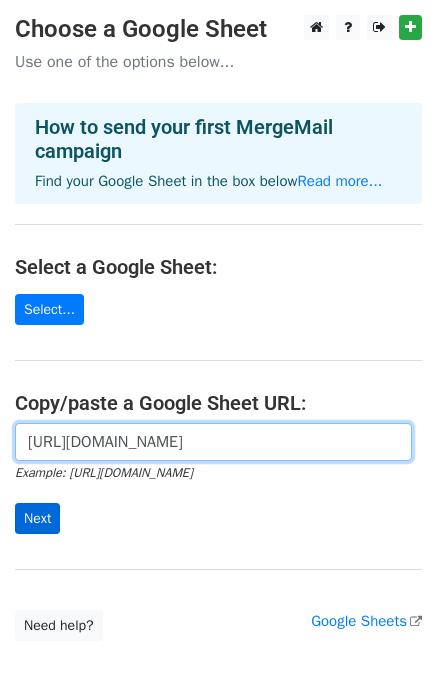type on "[URL][DOMAIN_NAME]" 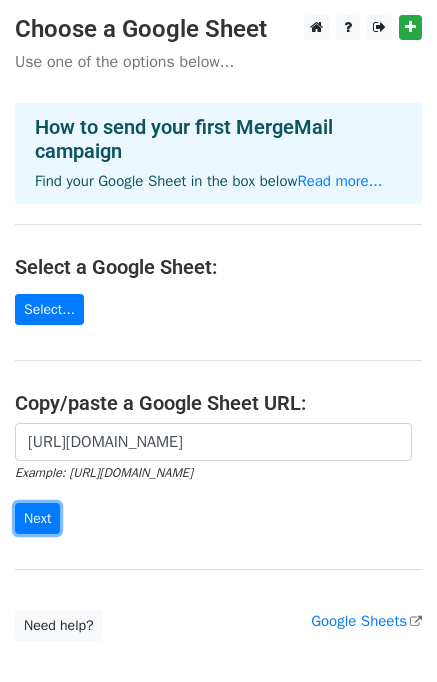 drag, startPoint x: 48, startPoint y: 511, endPoint x: 141, endPoint y: 495, distance: 94.36631 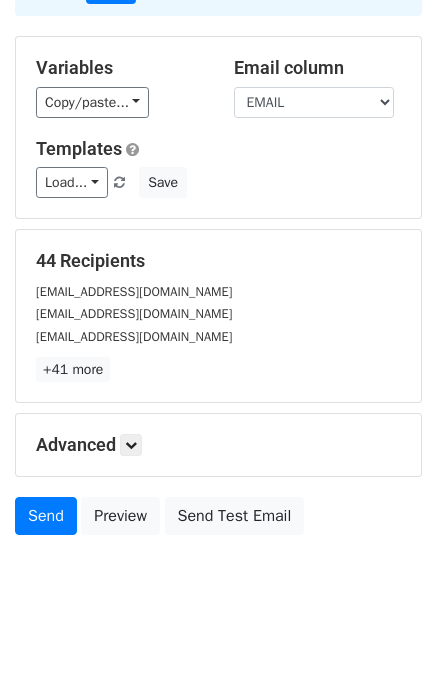 scroll, scrollTop: 172, scrollLeft: 0, axis: vertical 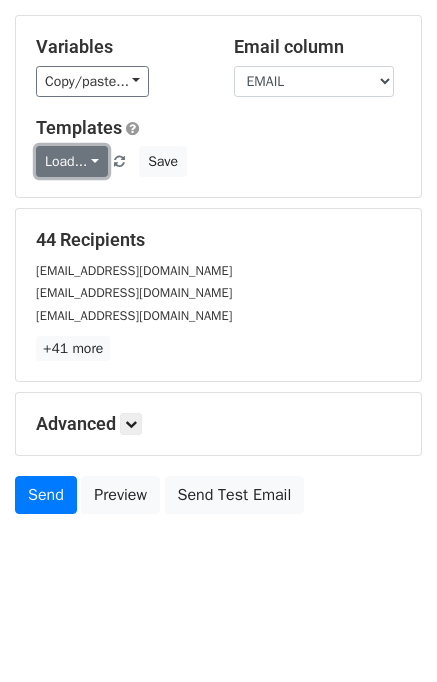 click on "Load..." at bounding box center [72, 161] 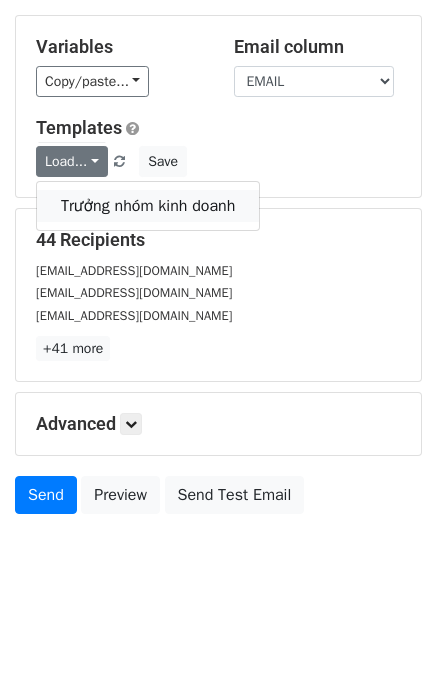 click on "Trưởng nhóm kinh doanh" at bounding box center (148, 206) 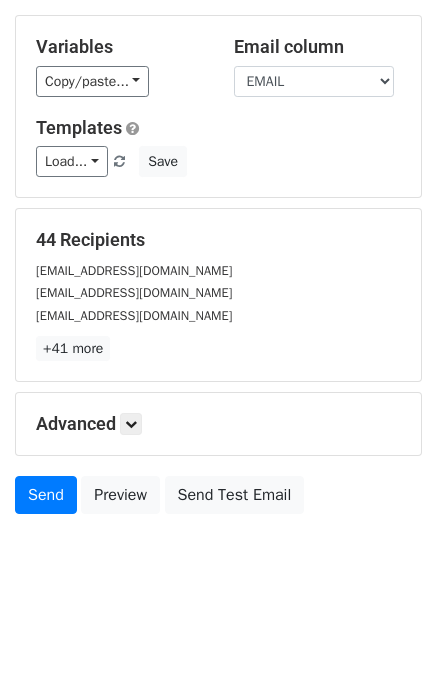 click on "New Campaign
Daily emails left: 50
Google Sheet:
Gửi email
1. Write your email in Gmail
2. Click
Send
Variables
Copy/paste...
{{THÁNG }}
{{NGÀY}}
{{HR PHỤ TRÁCH}}
{{Họ tên}}
{{EMAIL}}
{{LINK CV}}
{{VỊ TRÍ MỜI ỨNG TUYỂN}}
{{TÌNH TRANG}}
{{Link CV}}
Email column
THÁNG
NGÀY
HR PHỤ TRÁCH
Họ tên
EMAIL
LINK CV
VỊ TRÍ MỜI ỨNG TUYỂN
TÌNH TRANG
Link CV
Templates
Load...
Trưởng nhóm kinh doanh
Save
44 Recipients
vuthuyanh333@gmail.com
ngducduy3105@gmail.com
hoangthithuhoa1412@gmail.com
+41 more
44 Recipients
×
vuthuyanh333@gmail.com
ngducduy3105@gmail.com
hoangthithuhoa1412@gmail.com
Vuthitinh1303@gmail.com
lemy0352300@gmail.com
trale24071999hn@gmail.com" at bounding box center [218, 256] 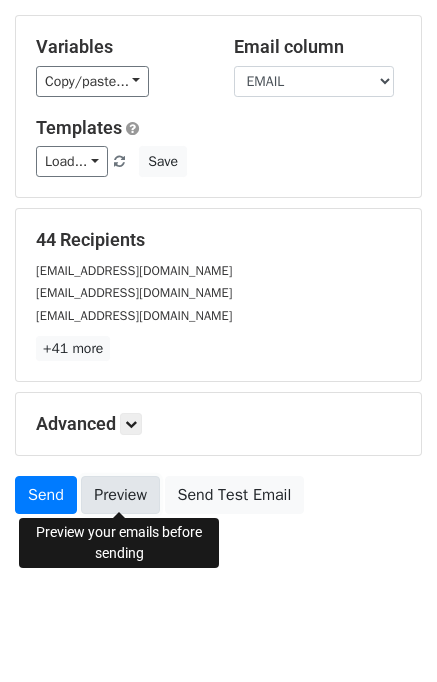 click on "Preview" at bounding box center [120, 495] 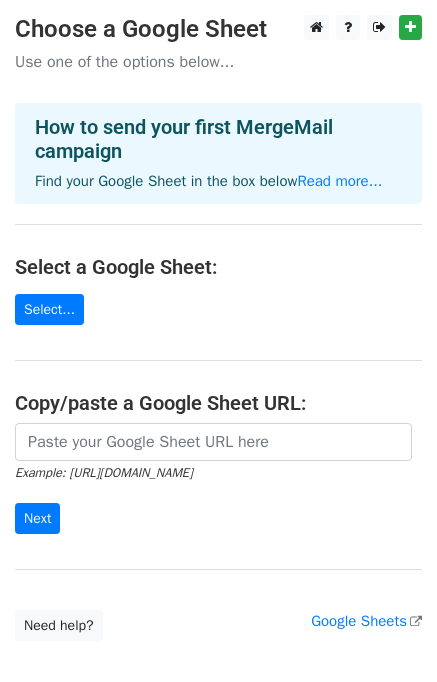scroll, scrollTop: 0, scrollLeft: 0, axis: both 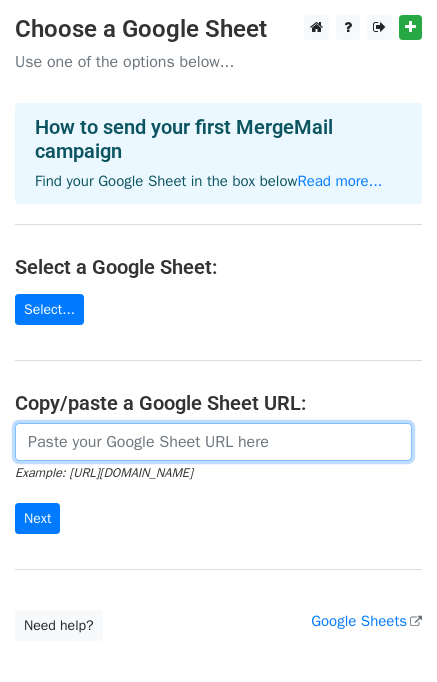 drag, startPoint x: 0, startPoint y: 0, endPoint x: 92, endPoint y: 441, distance: 450.49417 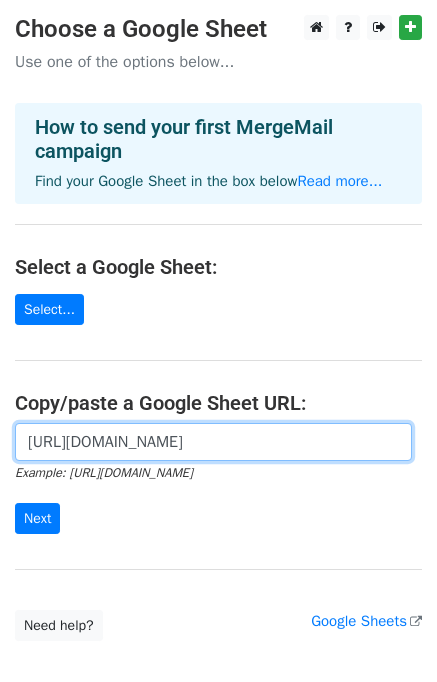 scroll, scrollTop: 0, scrollLeft: 440, axis: horizontal 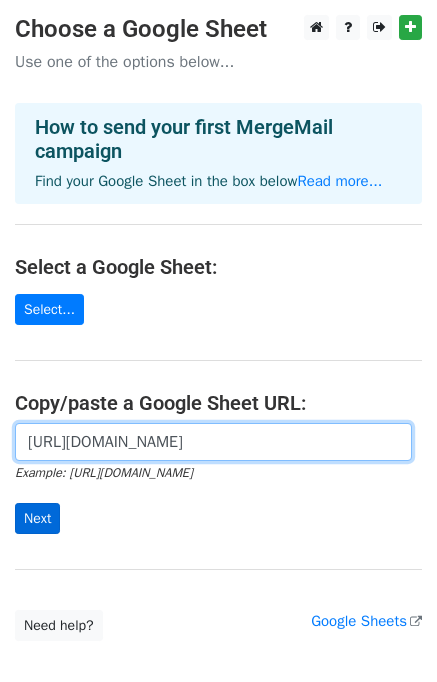 type on "[URL][DOMAIN_NAME]" 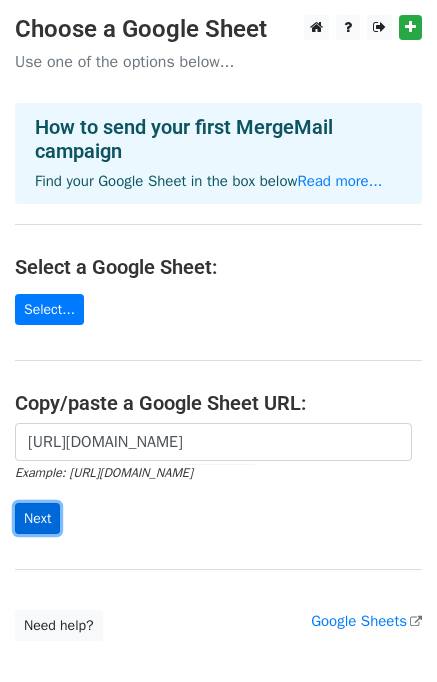 scroll, scrollTop: 0, scrollLeft: 0, axis: both 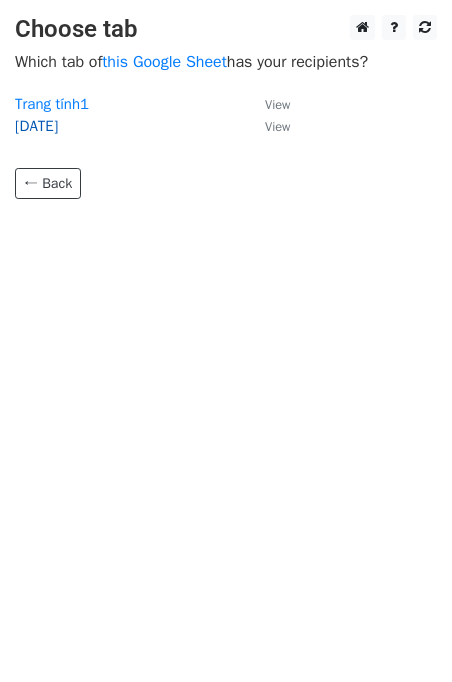 click on "[DATE]" at bounding box center [36, 126] 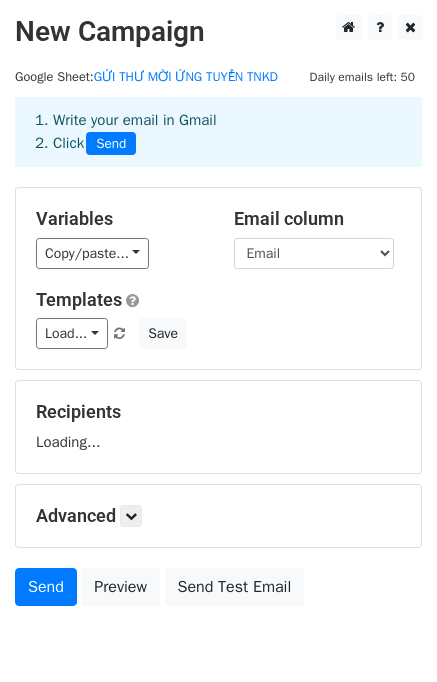 scroll, scrollTop: 0, scrollLeft: 0, axis: both 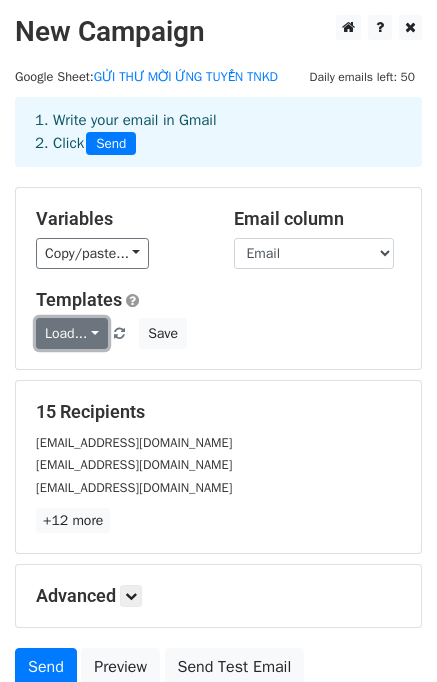 click on "Load..." at bounding box center (72, 333) 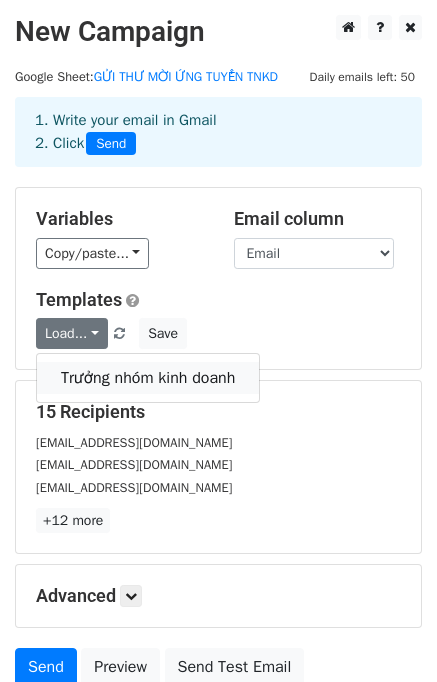 click on "Trưởng nhóm kinh doanh" at bounding box center [148, 378] 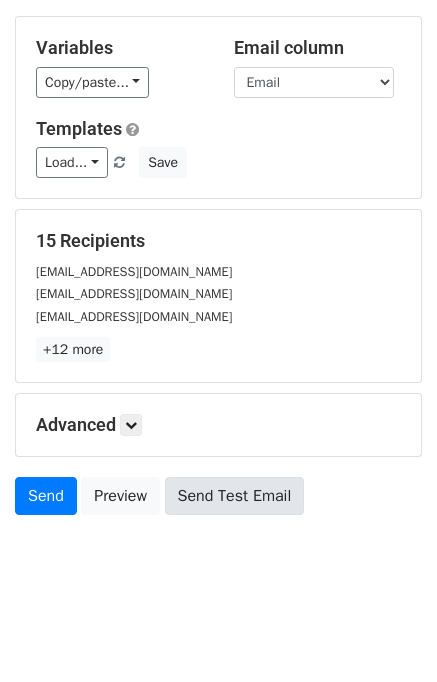 scroll, scrollTop: 172, scrollLeft: 0, axis: vertical 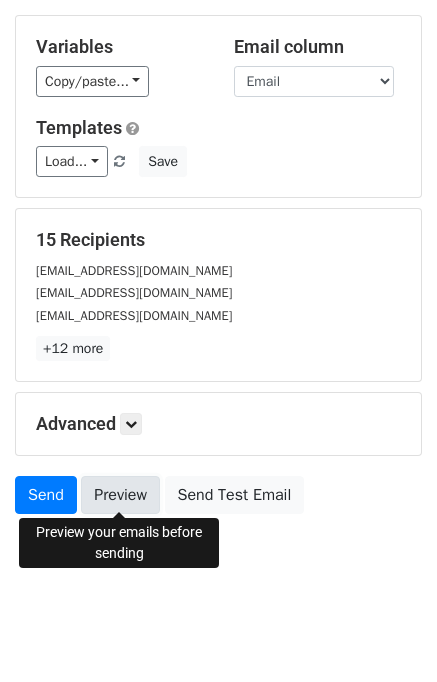 click on "Preview" at bounding box center [120, 495] 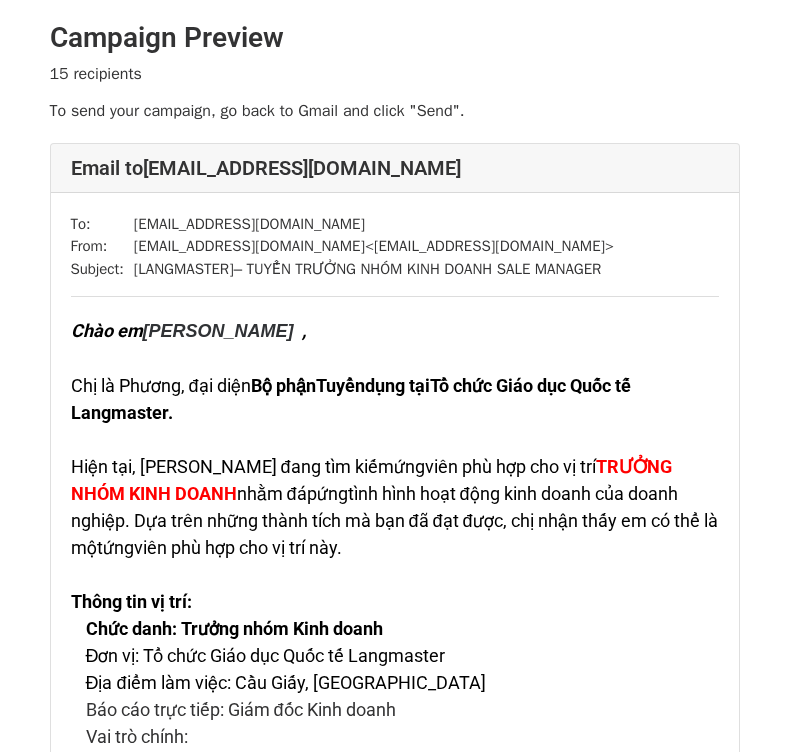 scroll, scrollTop: 0, scrollLeft: 0, axis: both 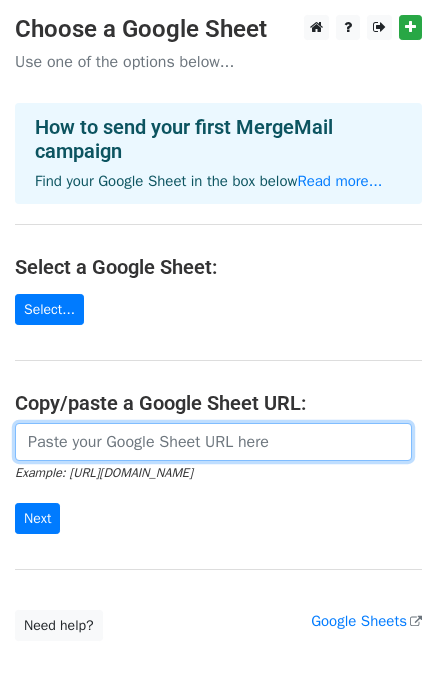 click at bounding box center [213, 442] 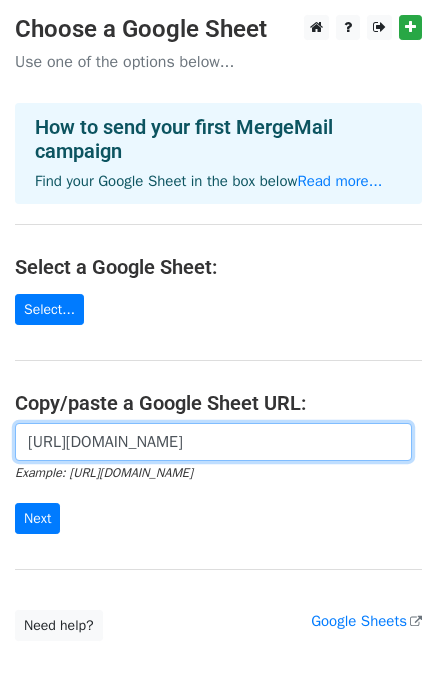 scroll, scrollTop: 0, scrollLeft: 597, axis: horizontal 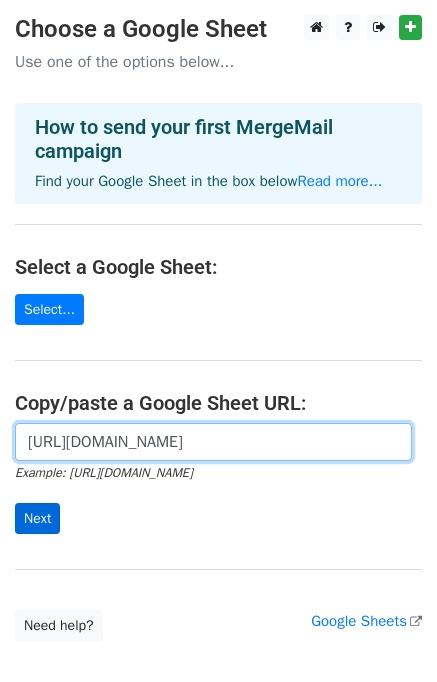 type on "[URL][DOMAIN_NAME]" 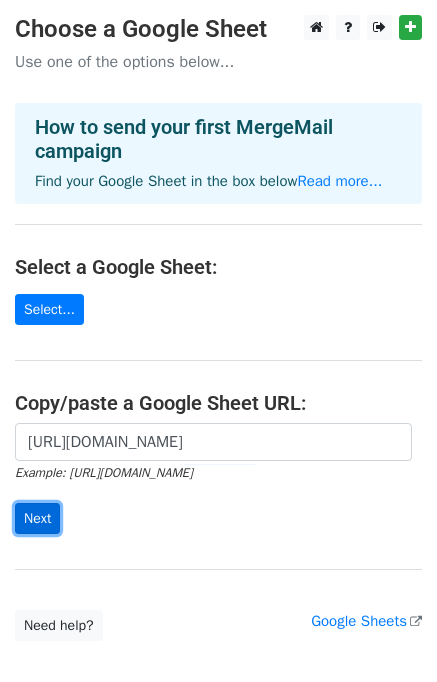 scroll, scrollTop: 0, scrollLeft: 0, axis: both 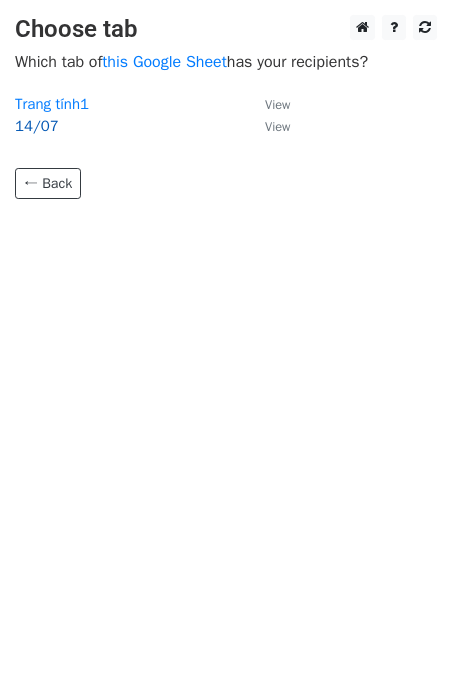 click on "14/07" at bounding box center [37, 126] 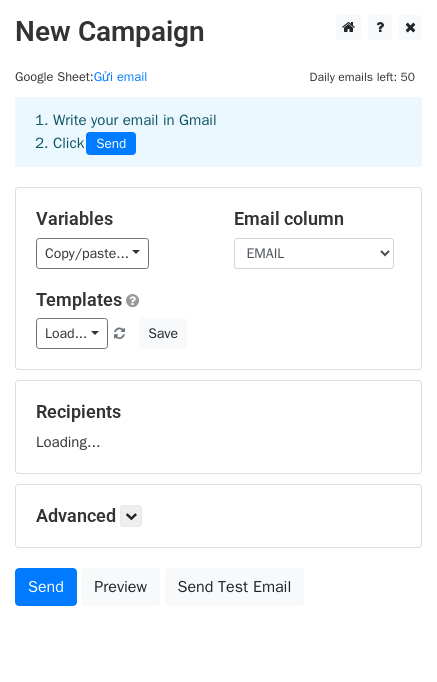 scroll, scrollTop: 0, scrollLeft: 0, axis: both 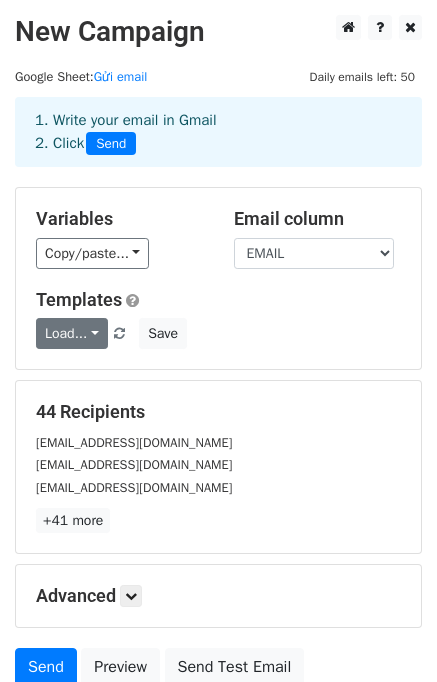 click on "Load...
[PERSON_NAME] [PERSON_NAME]" at bounding box center [82, 333] 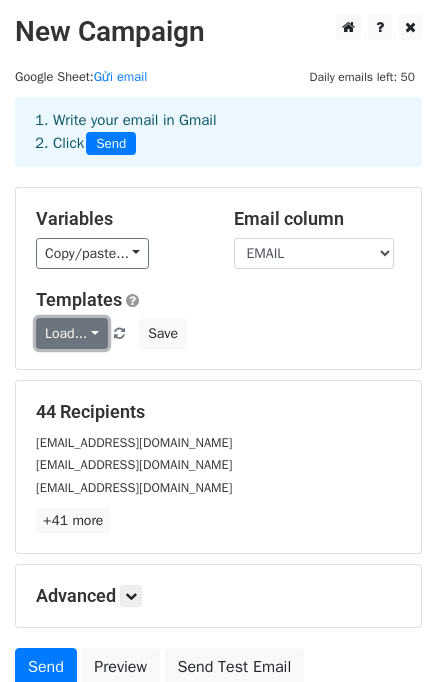 click on "Load..." at bounding box center (72, 333) 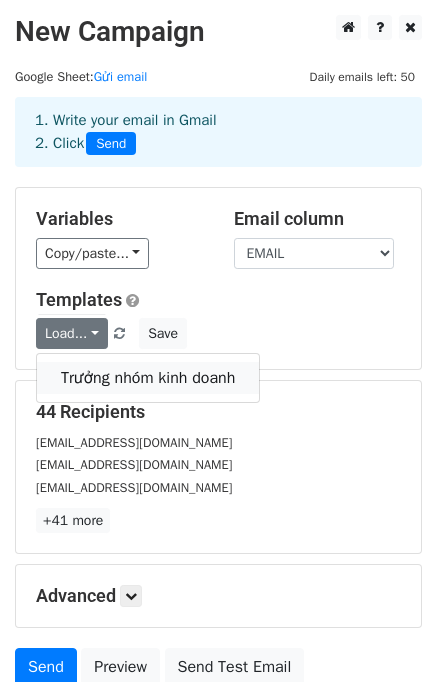 click on "Trưởng nhóm kinh doanh" at bounding box center (148, 378) 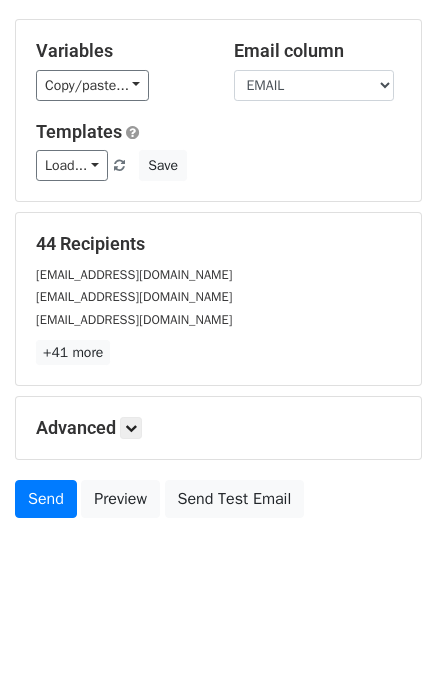 scroll, scrollTop: 172, scrollLeft: 0, axis: vertical 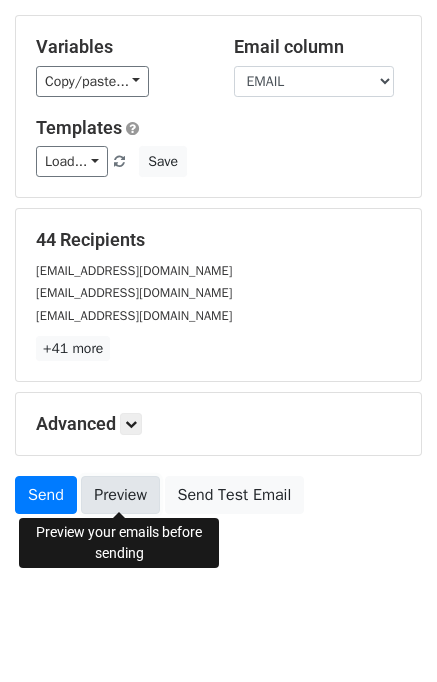 click on "Preview" at bounding box center [120, 495] 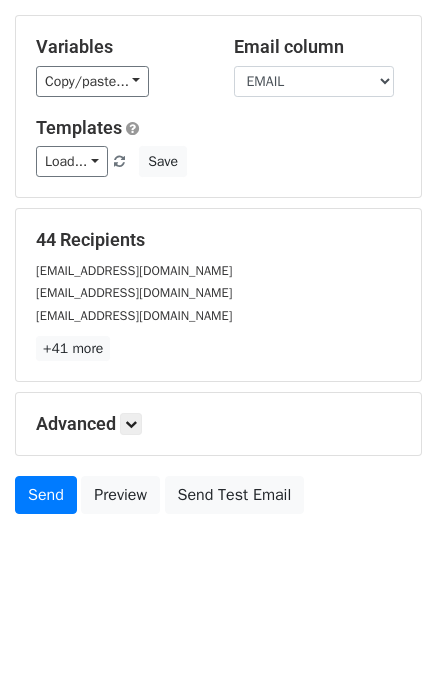 scroll, scrollTop: 0, scrollLeft: 0, axis: both 